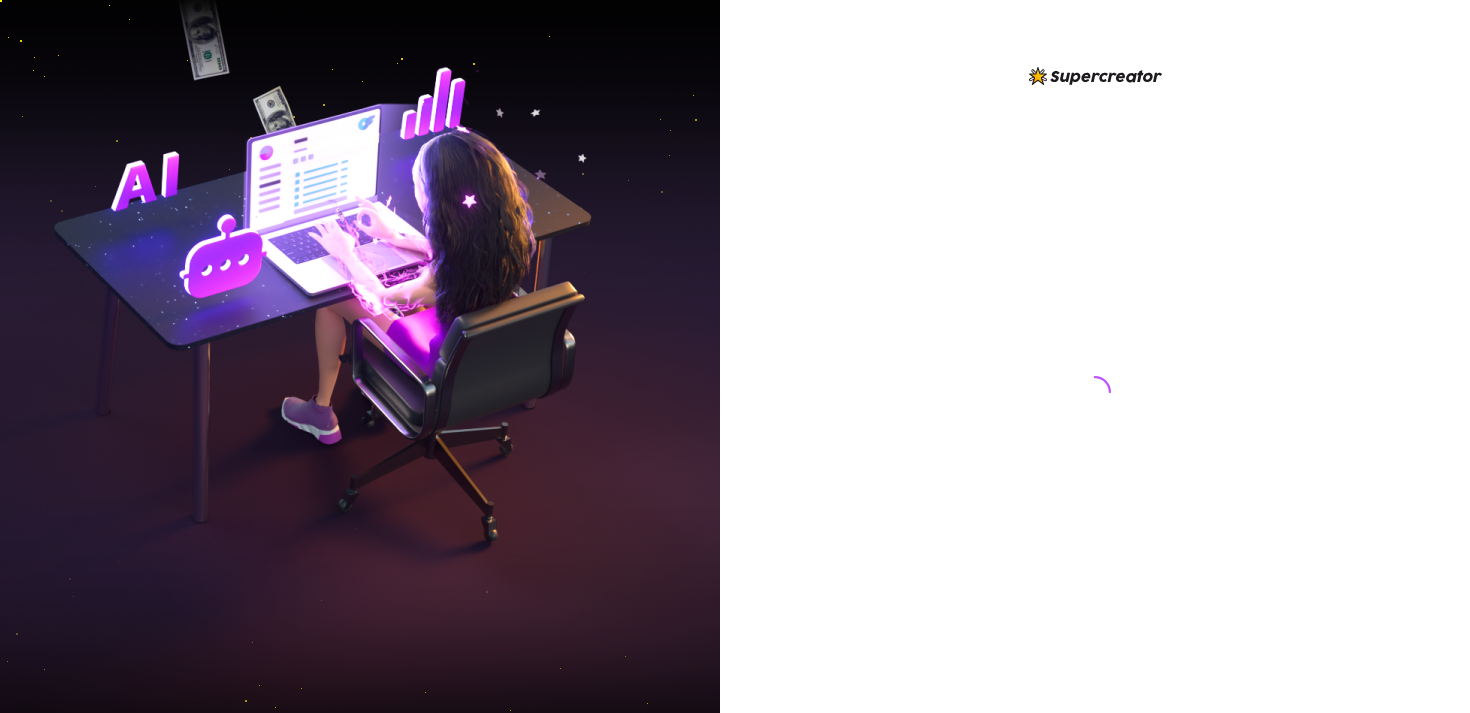 scroll, scrollTop: 0, scrollLeft: 0, axis: both 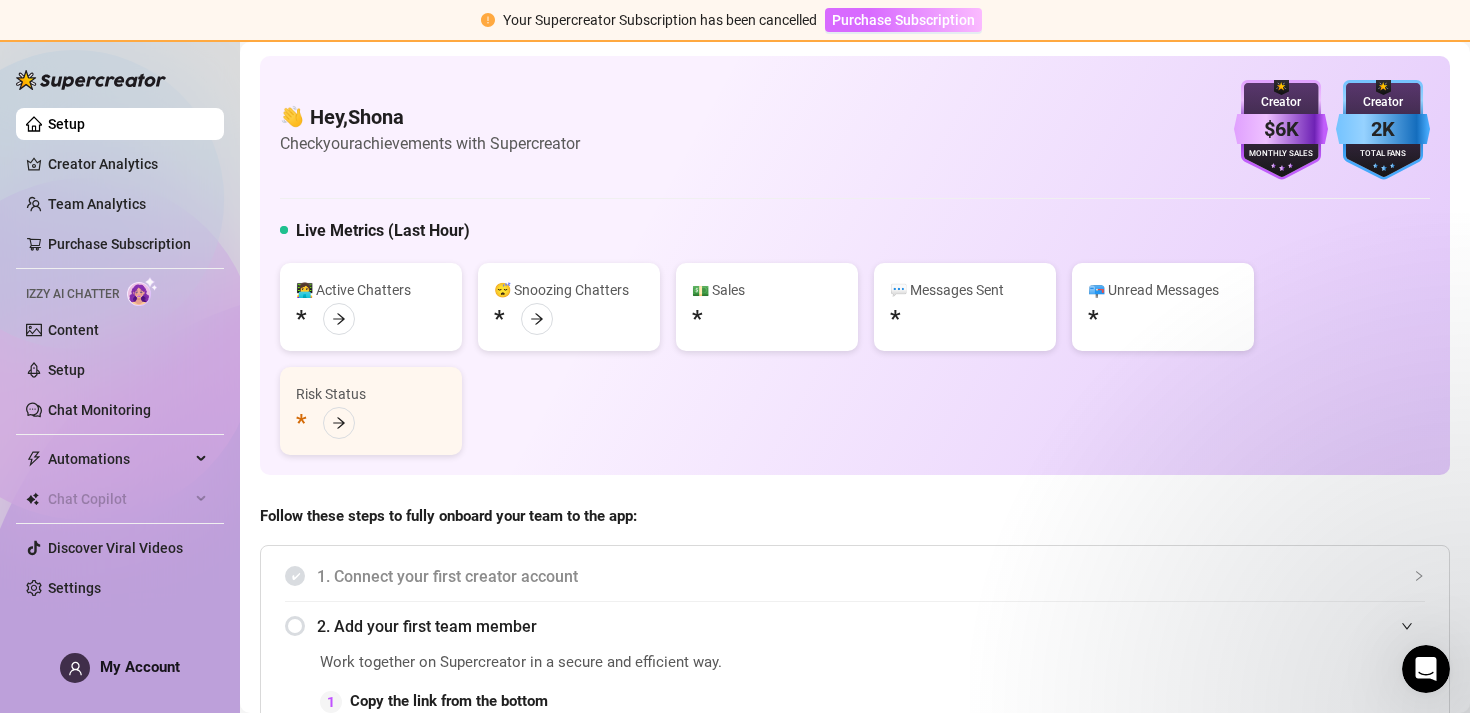 click on "Purchase Subscription" at bounding box center (903, 20) 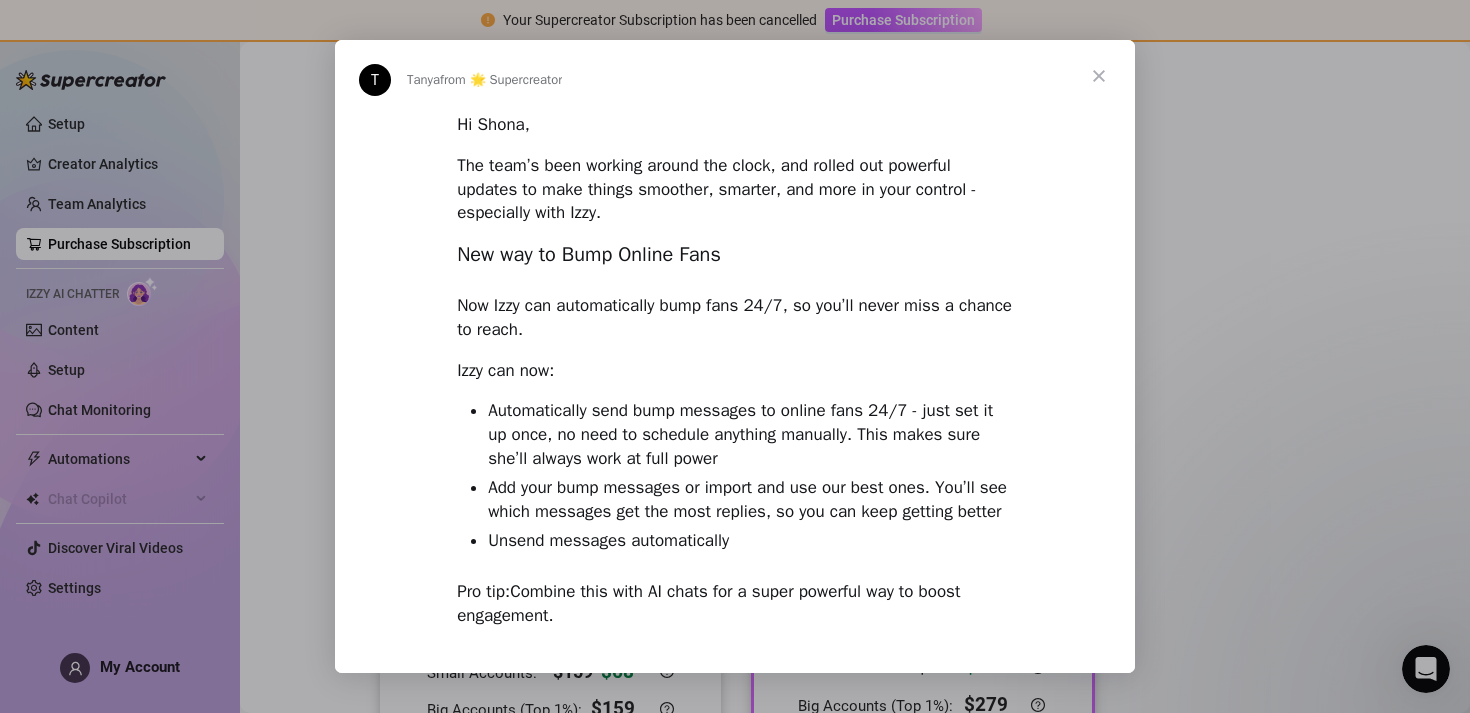 scroll, scrollTop: 0, scrollLeft: 0, axis: both 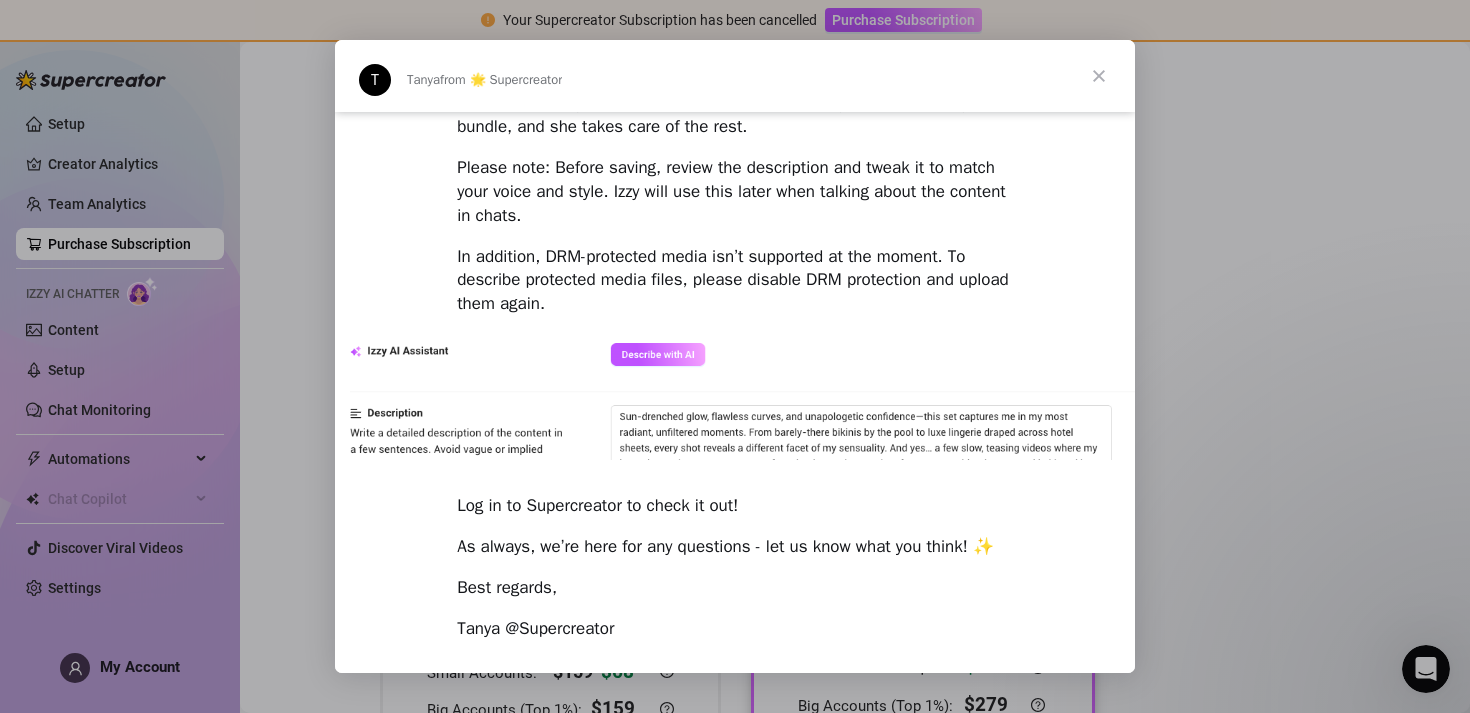 click at bounding box center [1099, 76] 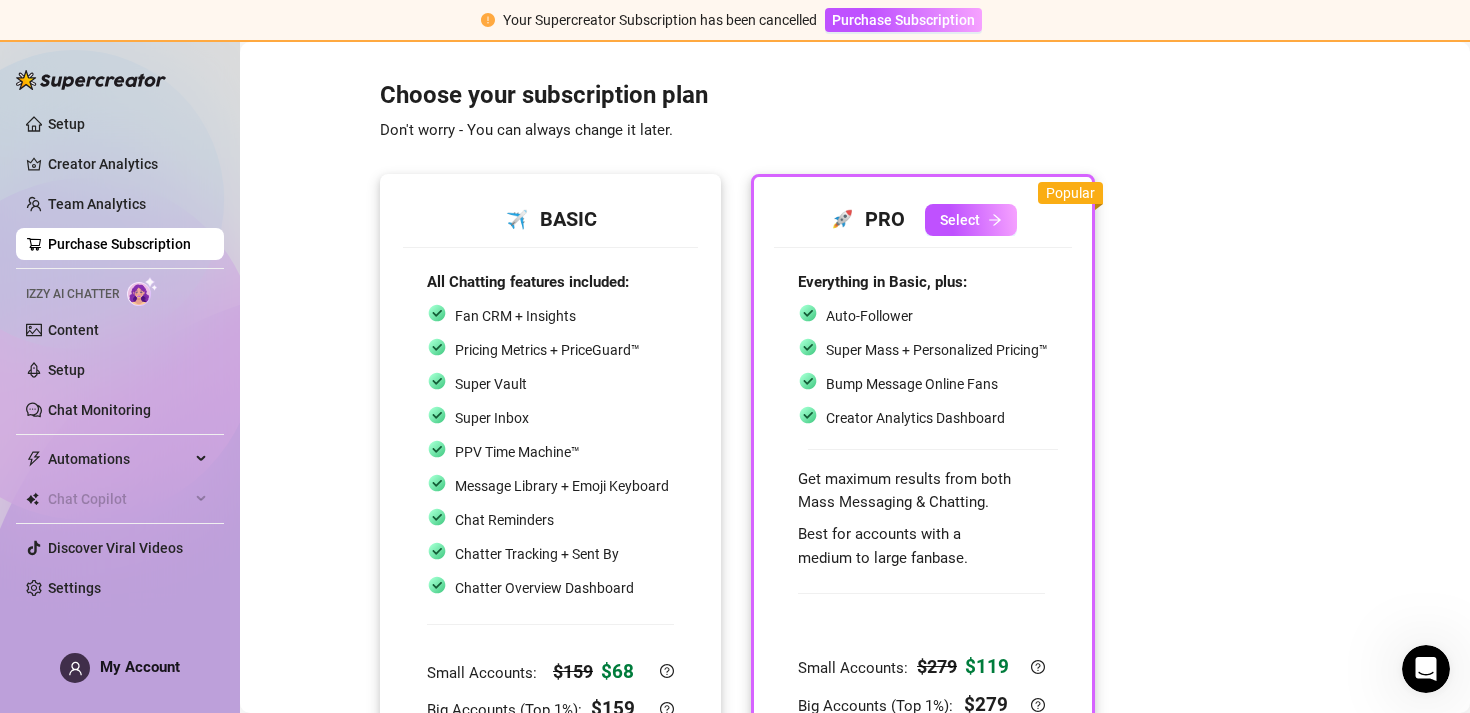 click on "✈️  BASIC" at bounding box center (550, 219) 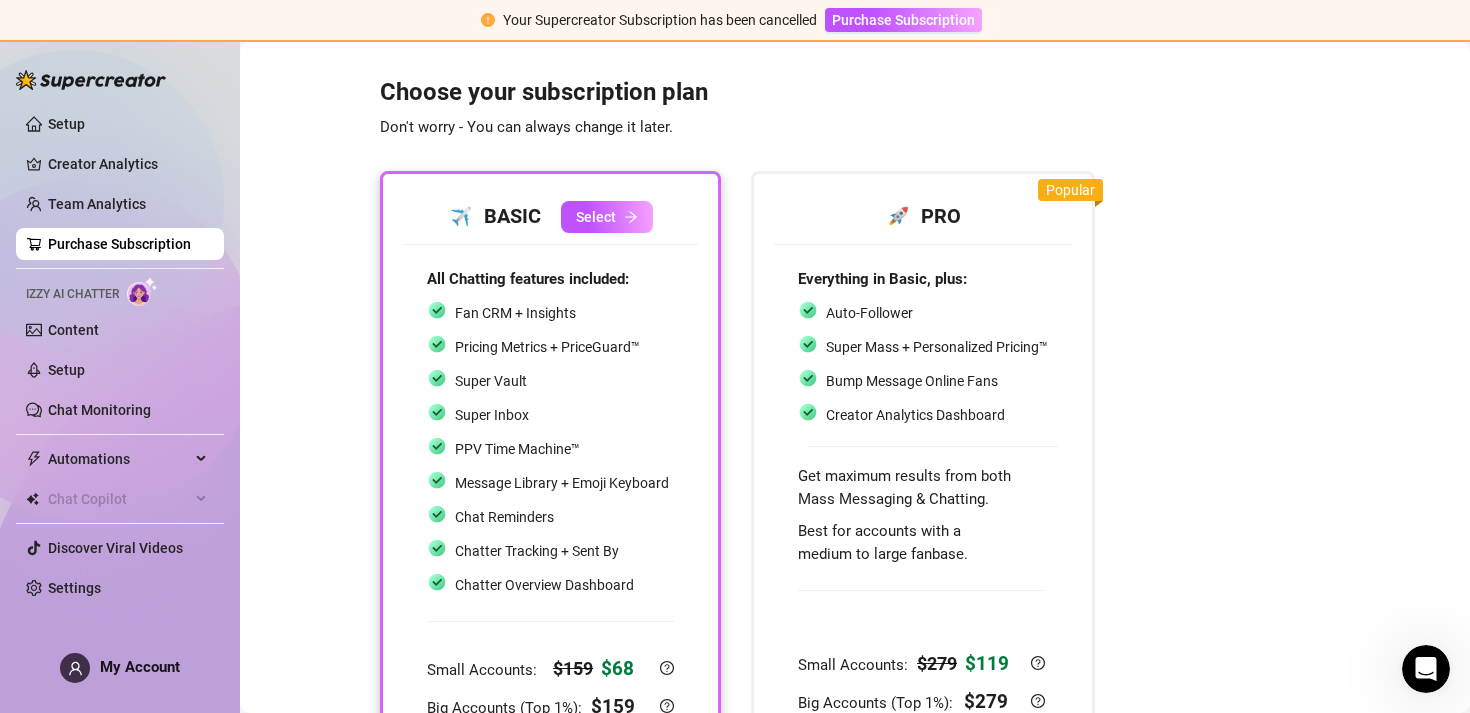 scroll, scrollTop: 0, scrollLeft: 0, axis: both 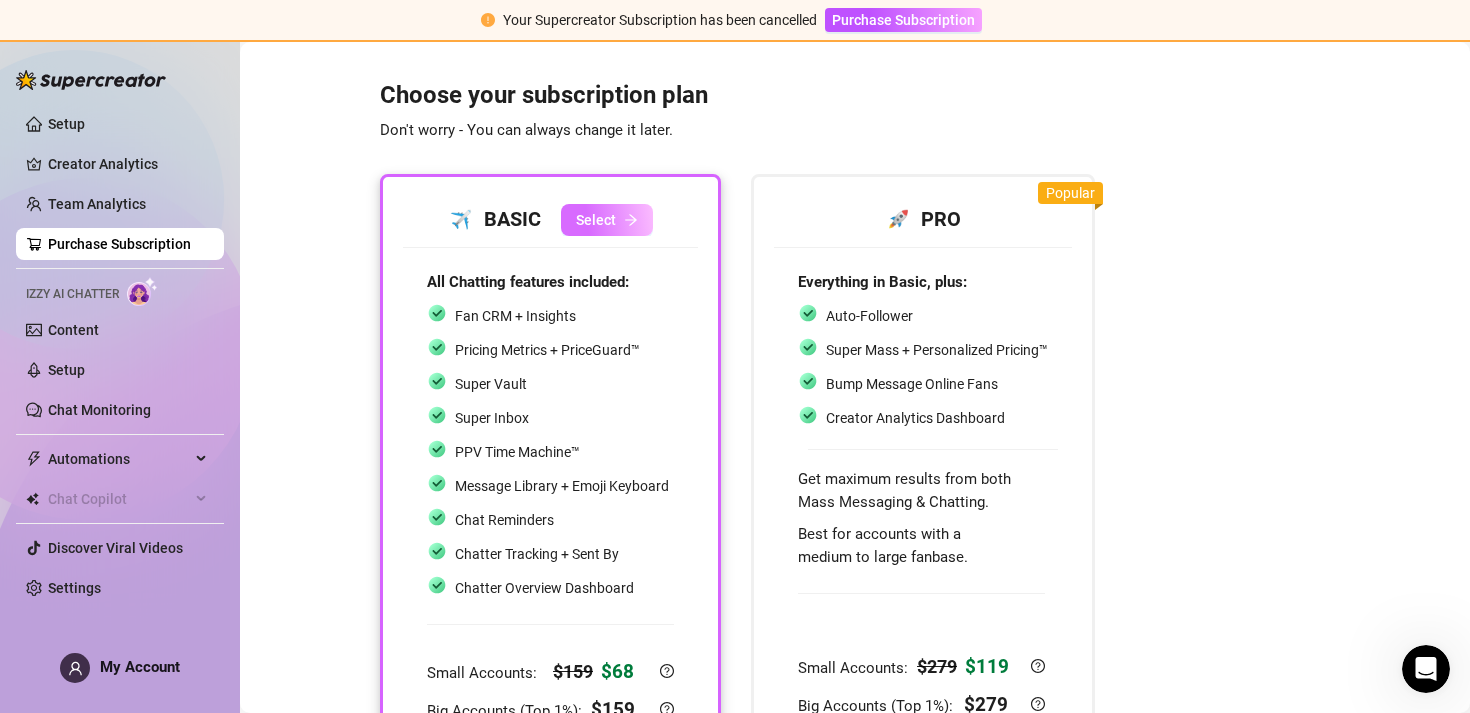 click on "Select" at bounding box center [596, 220] 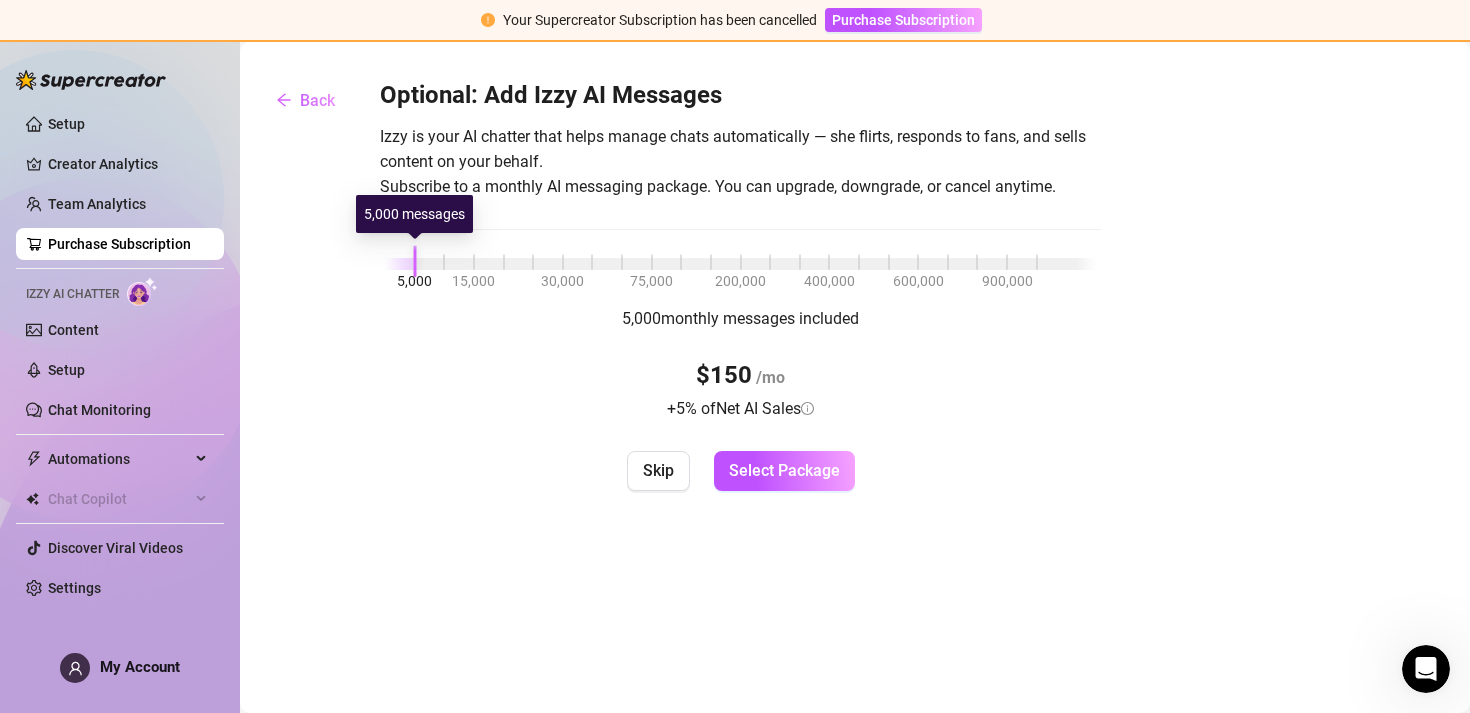 click at bounding box center [400, 264] 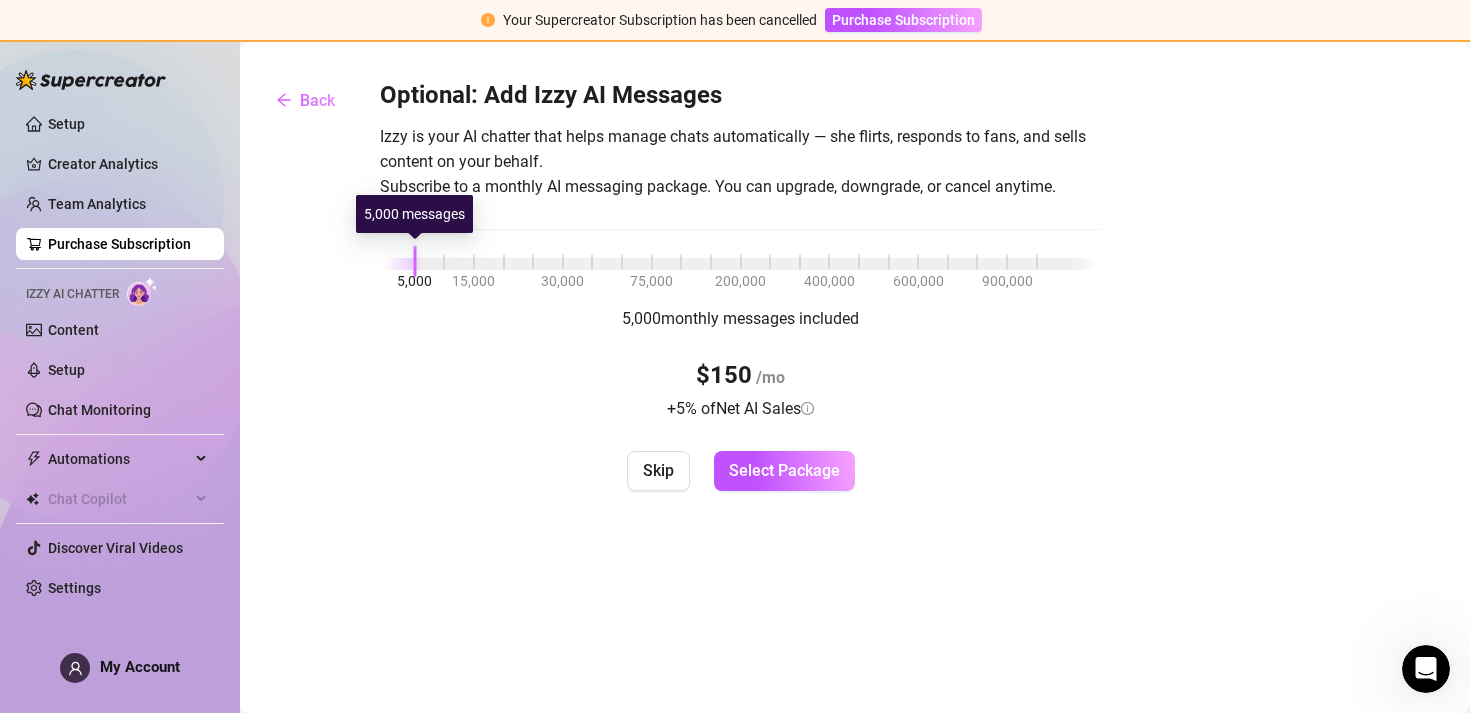 drag, startPoint x: 413, startPoint y: 264, endPoint x: 395, endPoint y: 265, distance: 18.027756 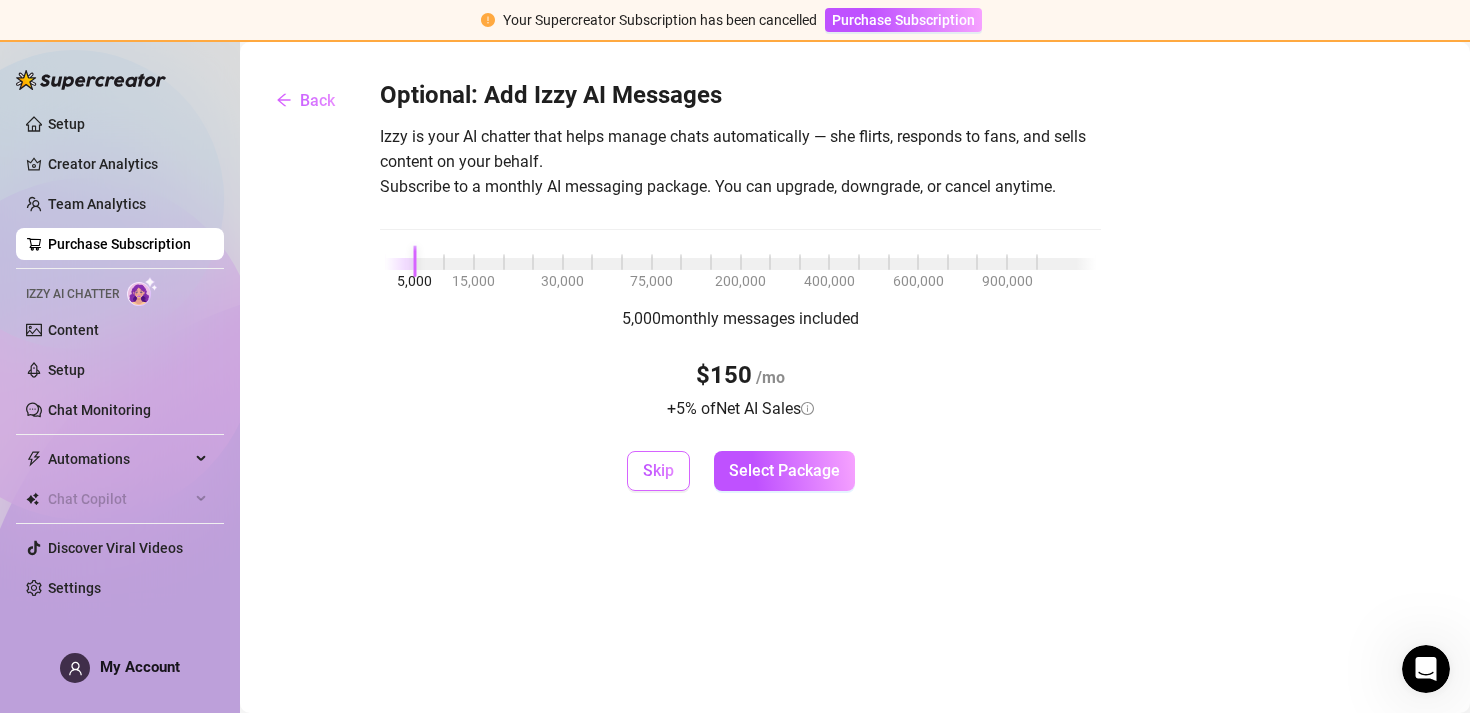 click on "Skip" at bounding box center (658, 470) 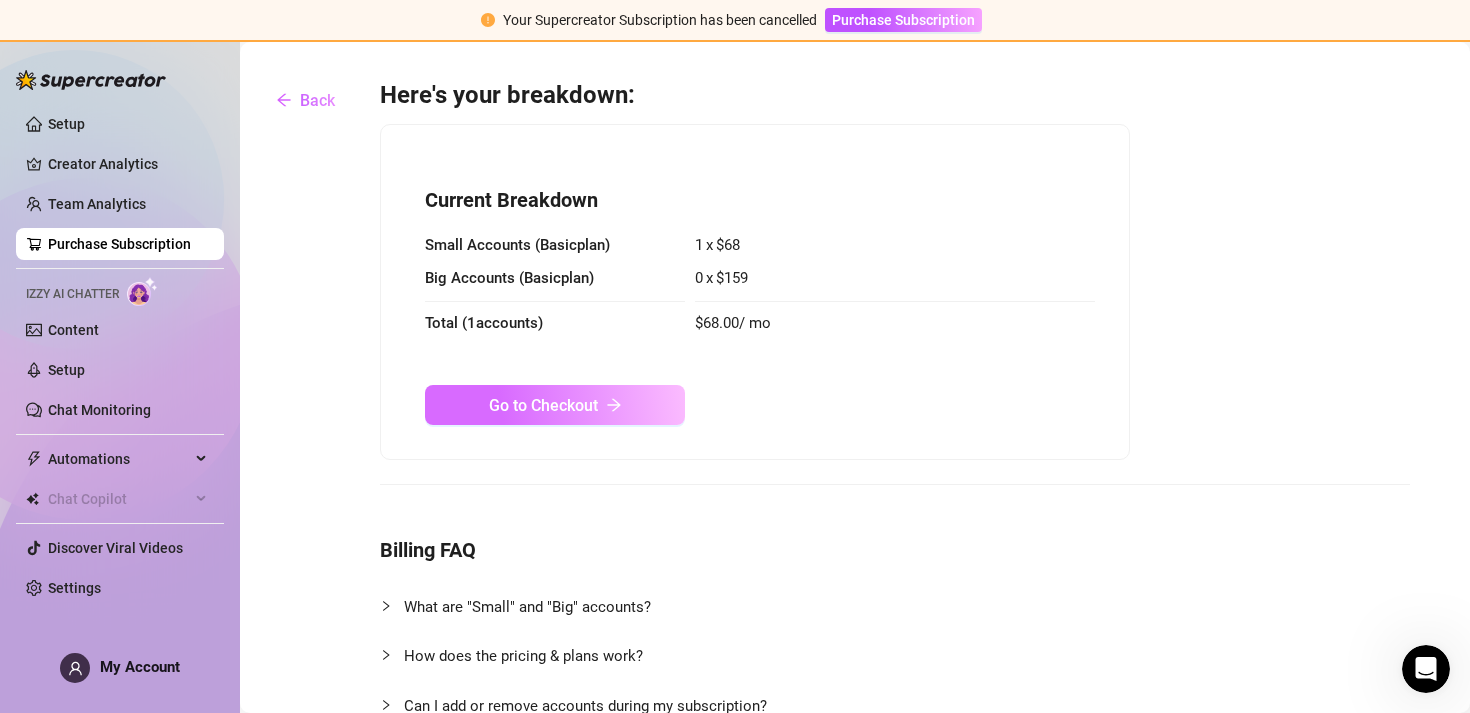 click on "Go to Checkout" at bounding box center [543, 405] 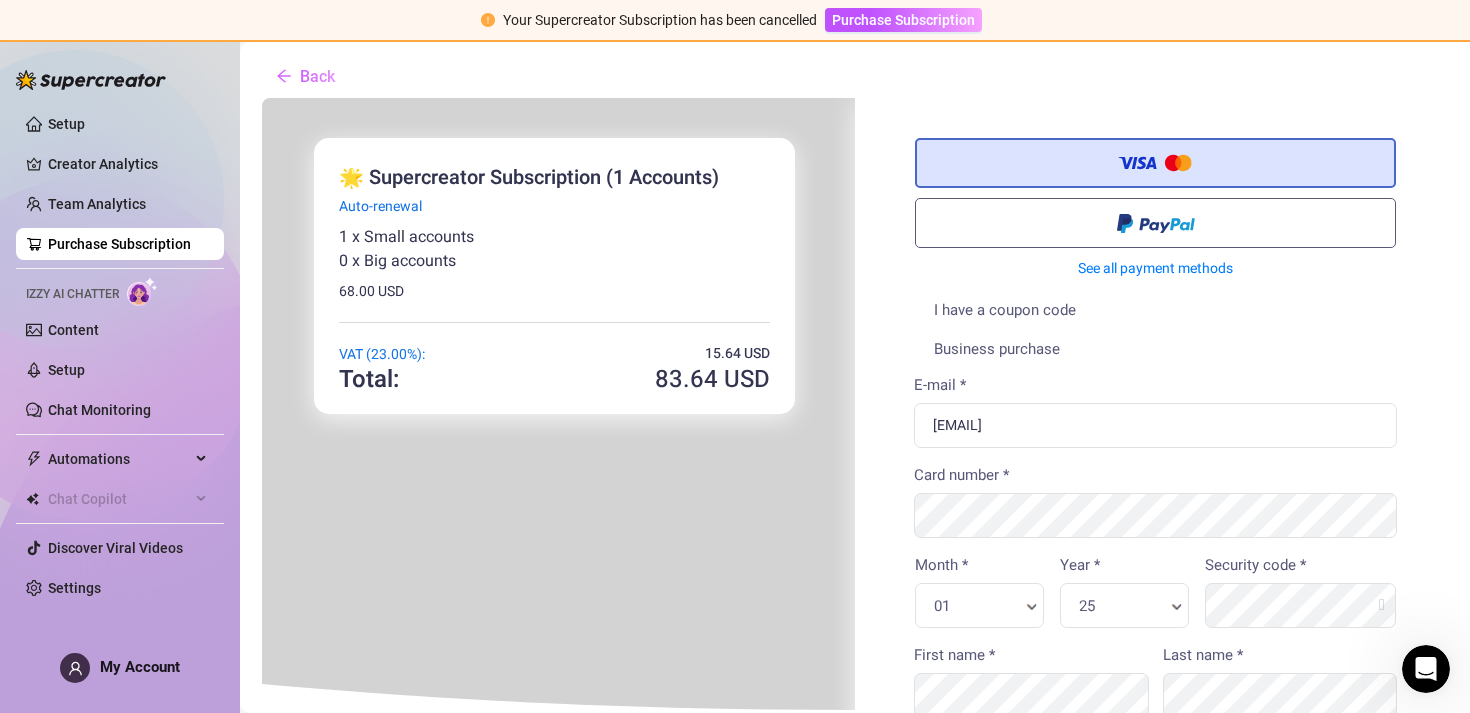scroll, scrollTop: 0, scrollLeft: 0, axis: both 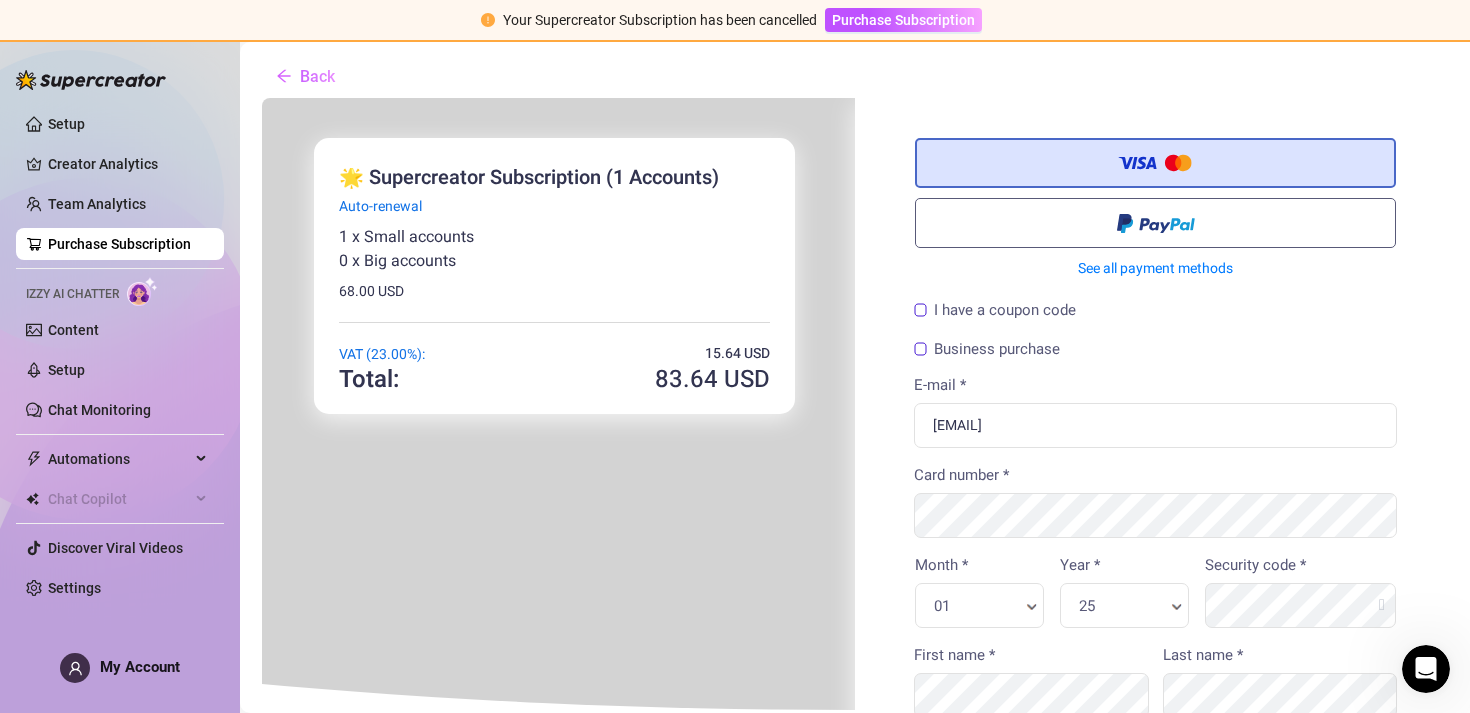 click on "Business purchase" at bounding box center (985, 347) 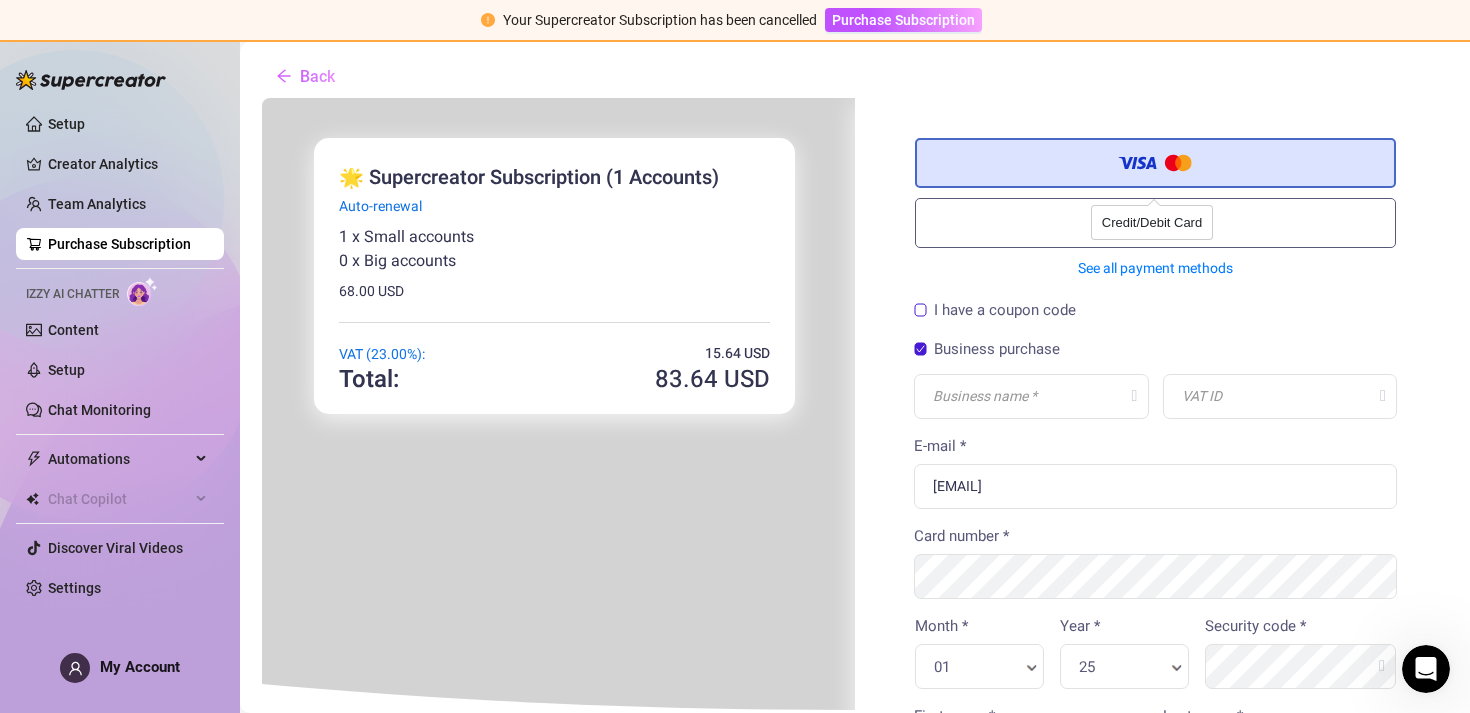 click at bounding box center (1154, 164) 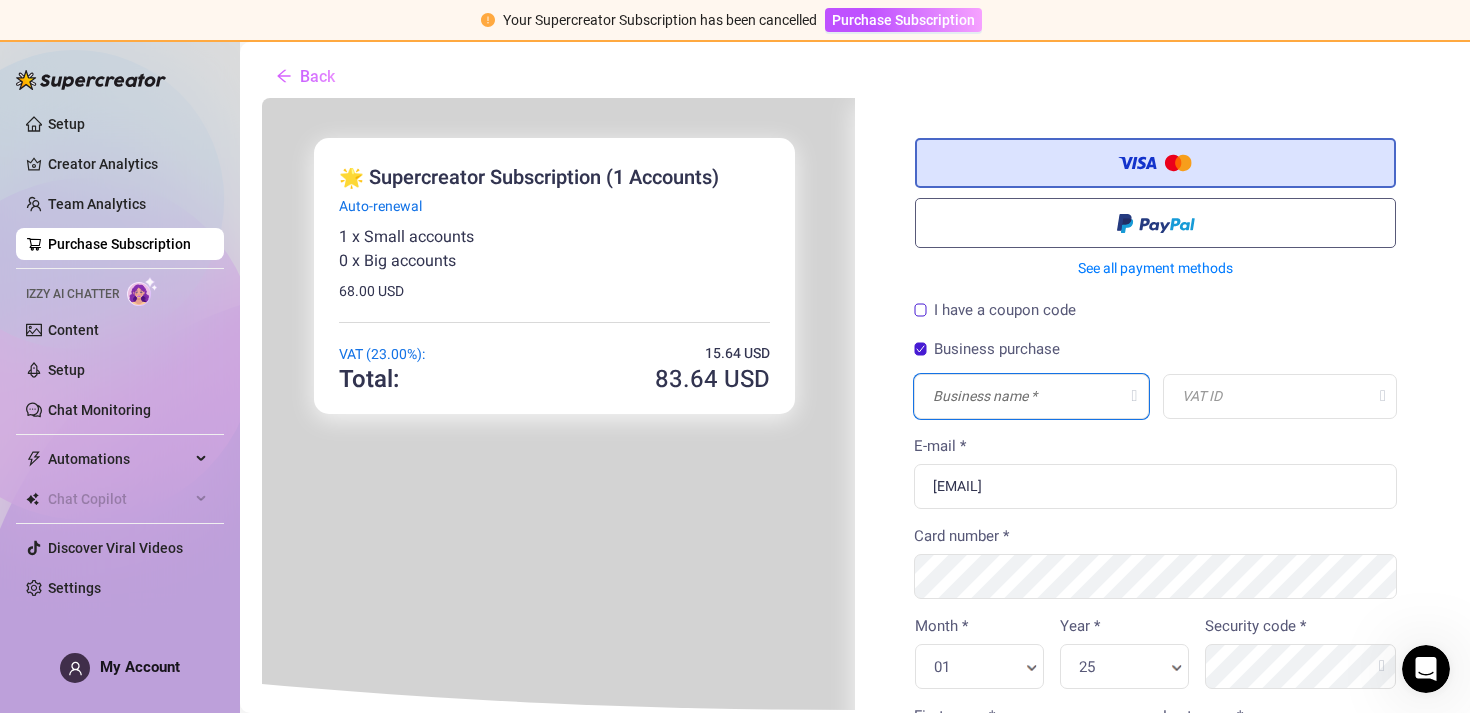 click at bounding box center (1029, 394) 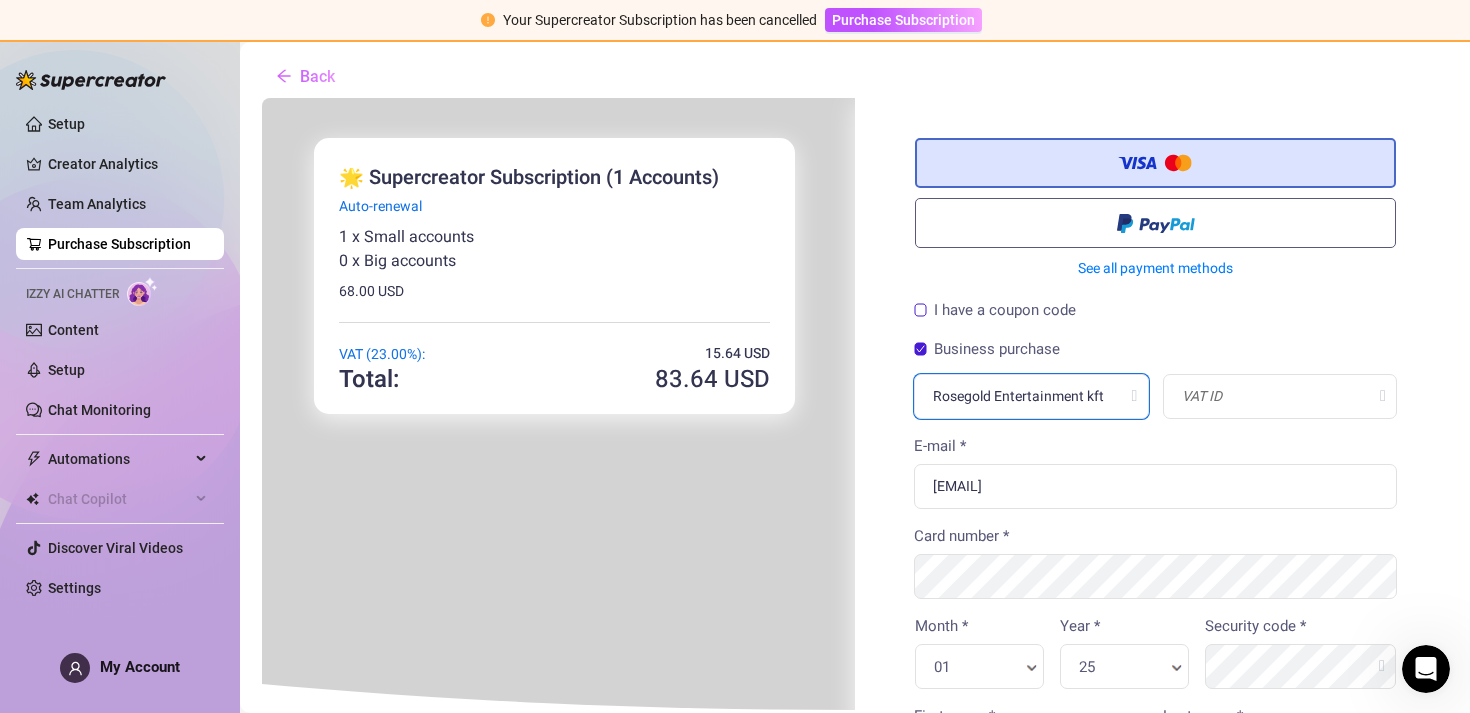 type on "Rosegold Entertainment kft" 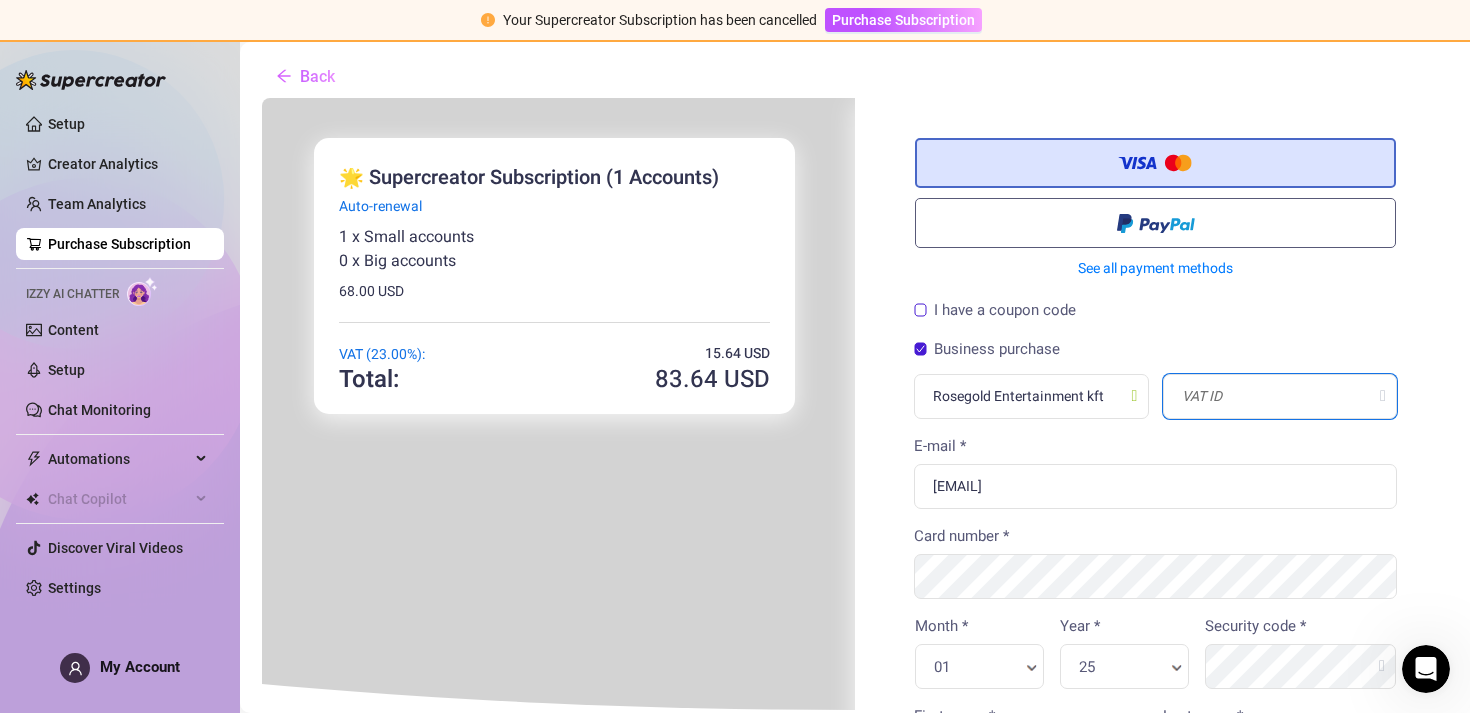click at bounding box center (1278, 394) 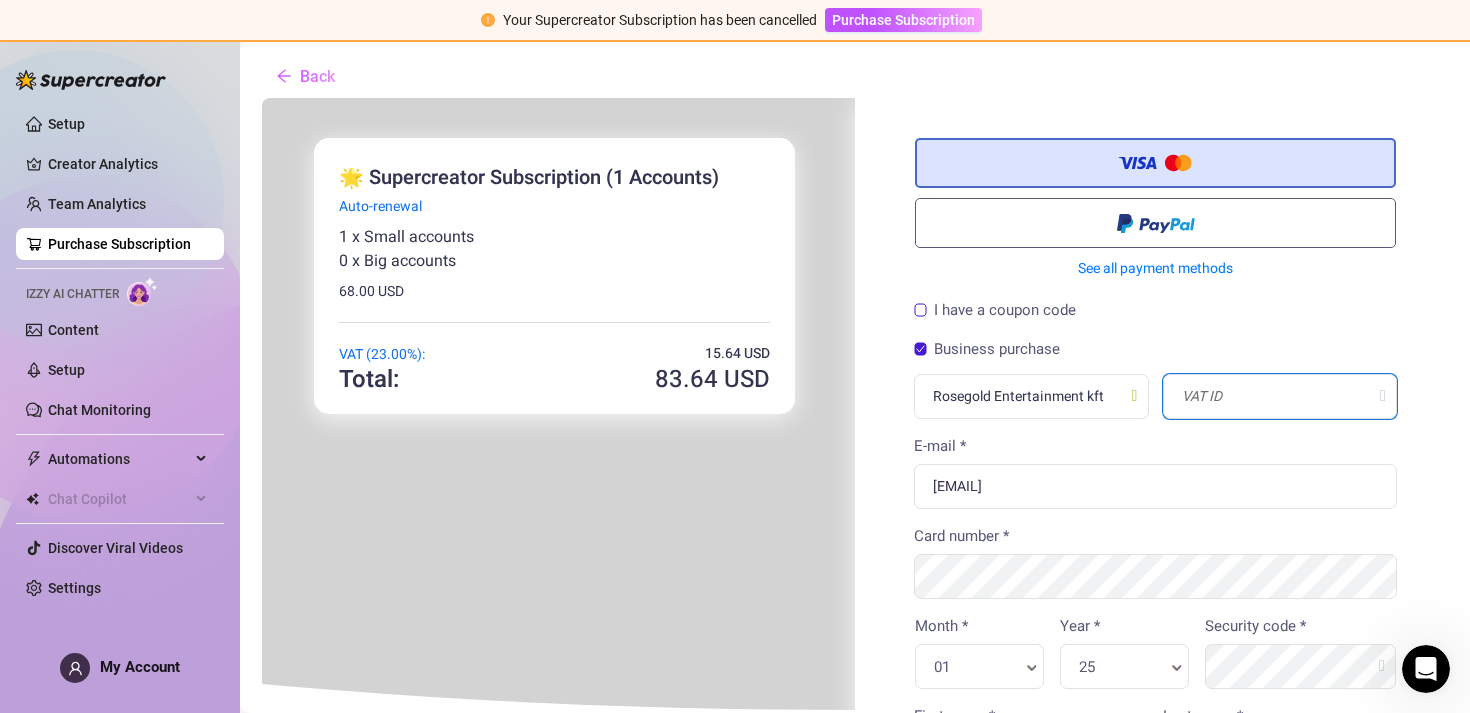 click at bounding box center [1278, 394] 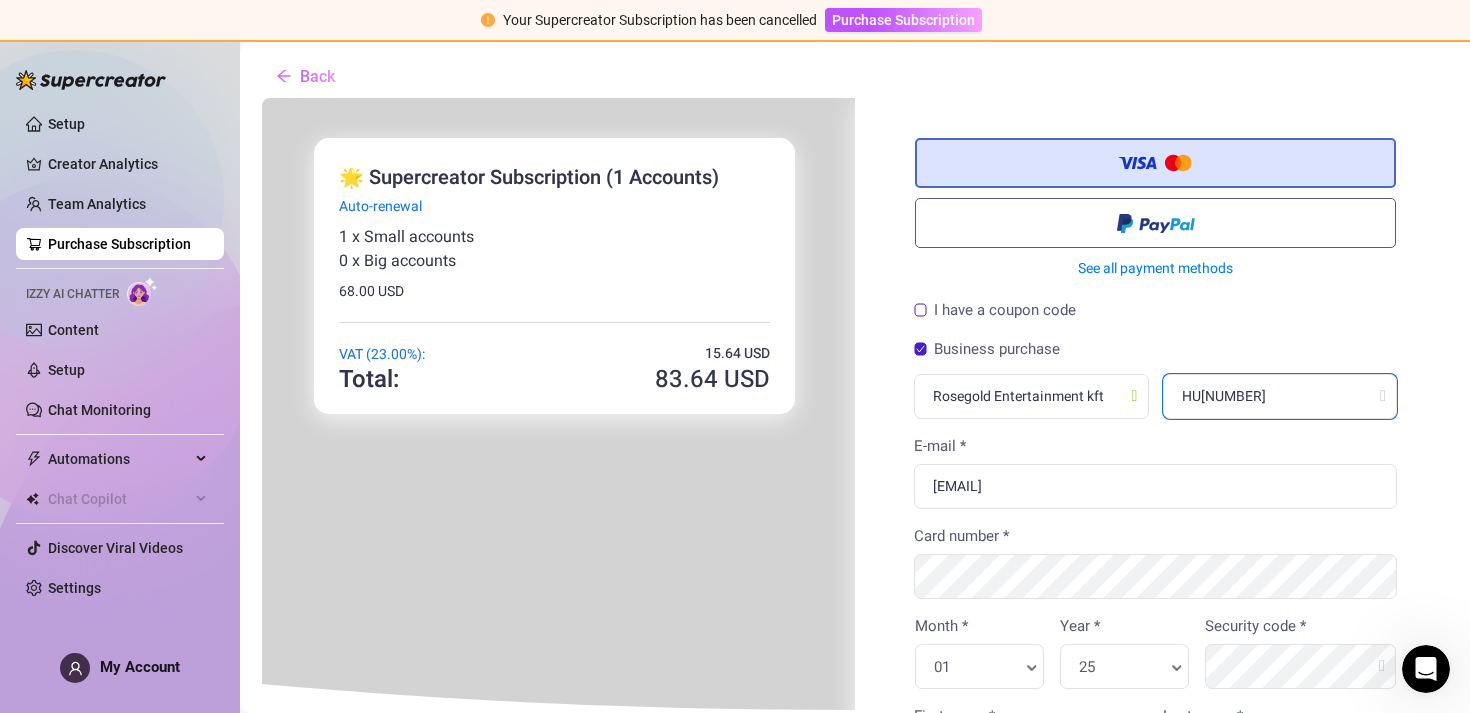 type on "HU[NUMBER]" 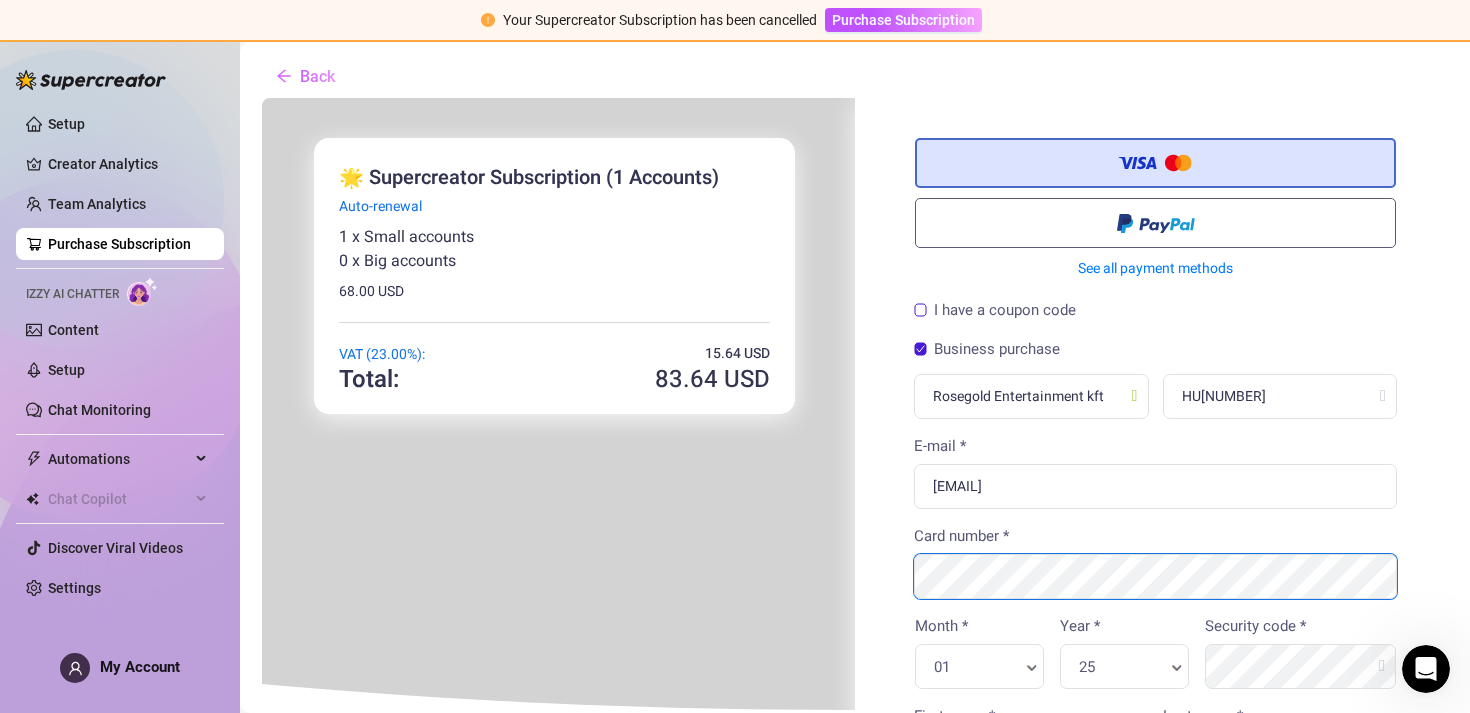 click on "You're buying
× 83 .64" at bounding box center [853, 742] 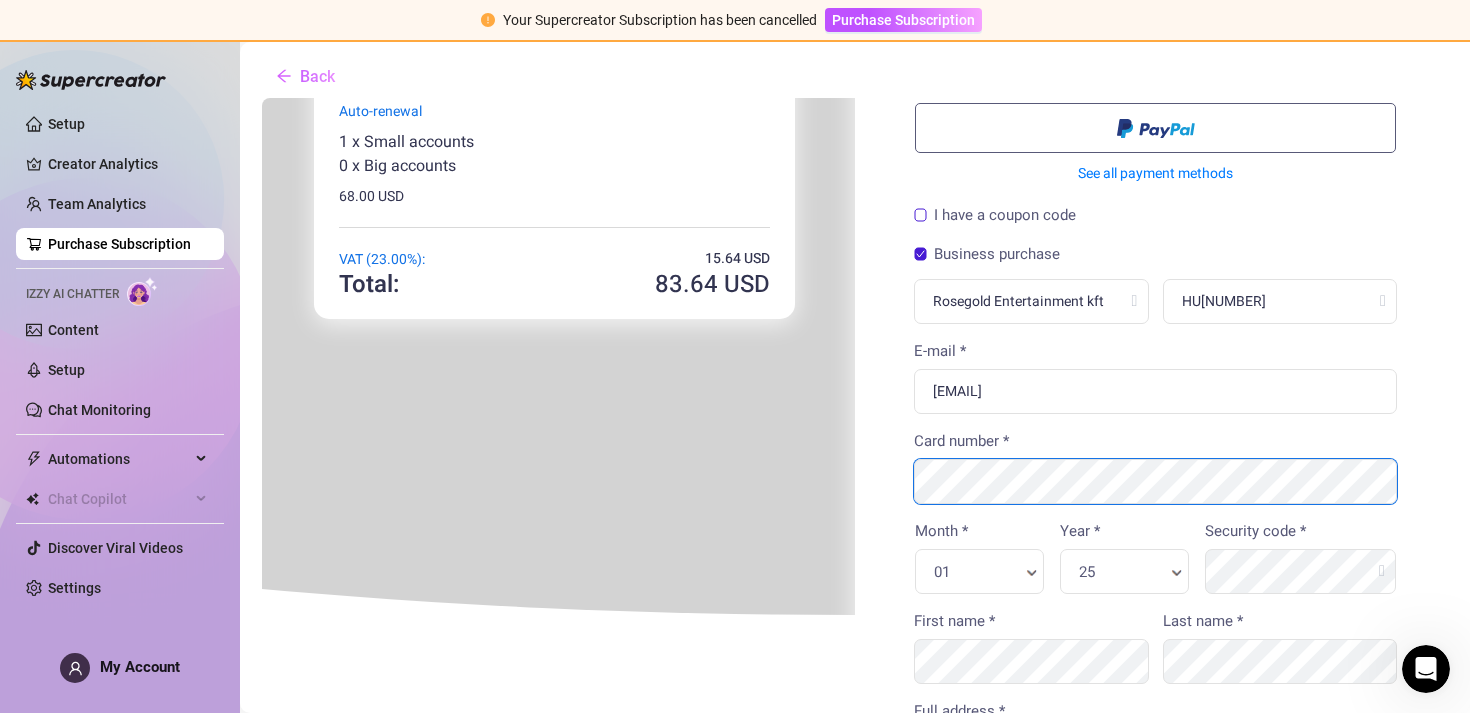 scroll, scrollTop: 95, scrollLeft: 1, axis: both 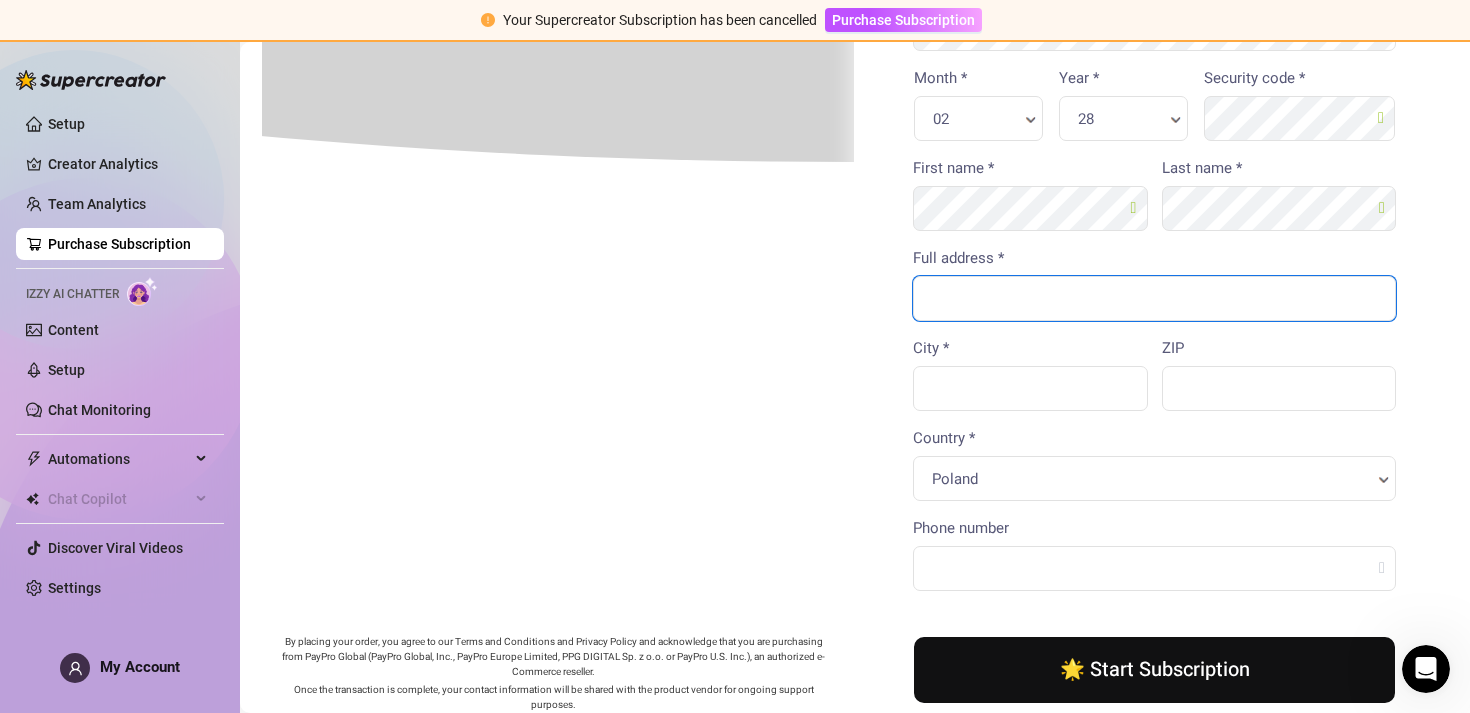 click on "Full address *" at bounding box center [1152, 296] 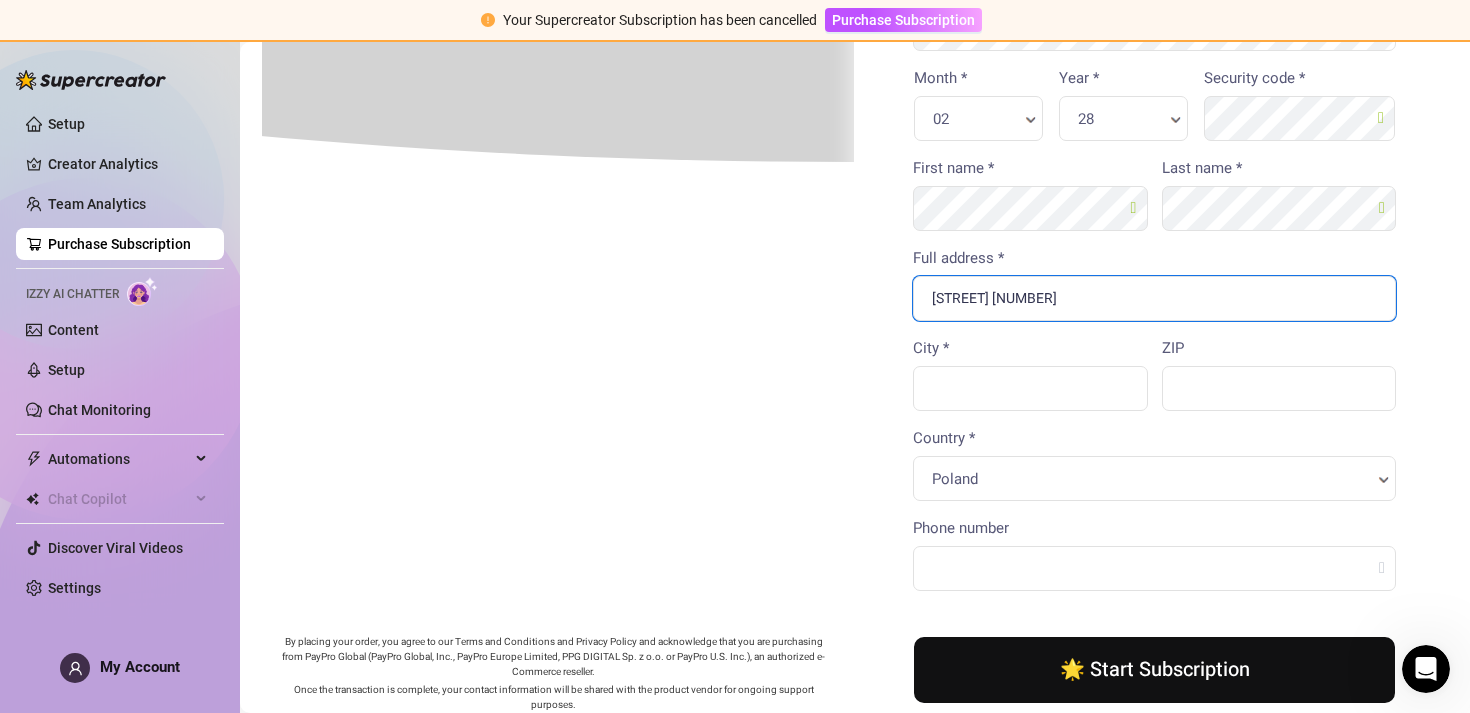 type on "[STREET] [NUMBER]" 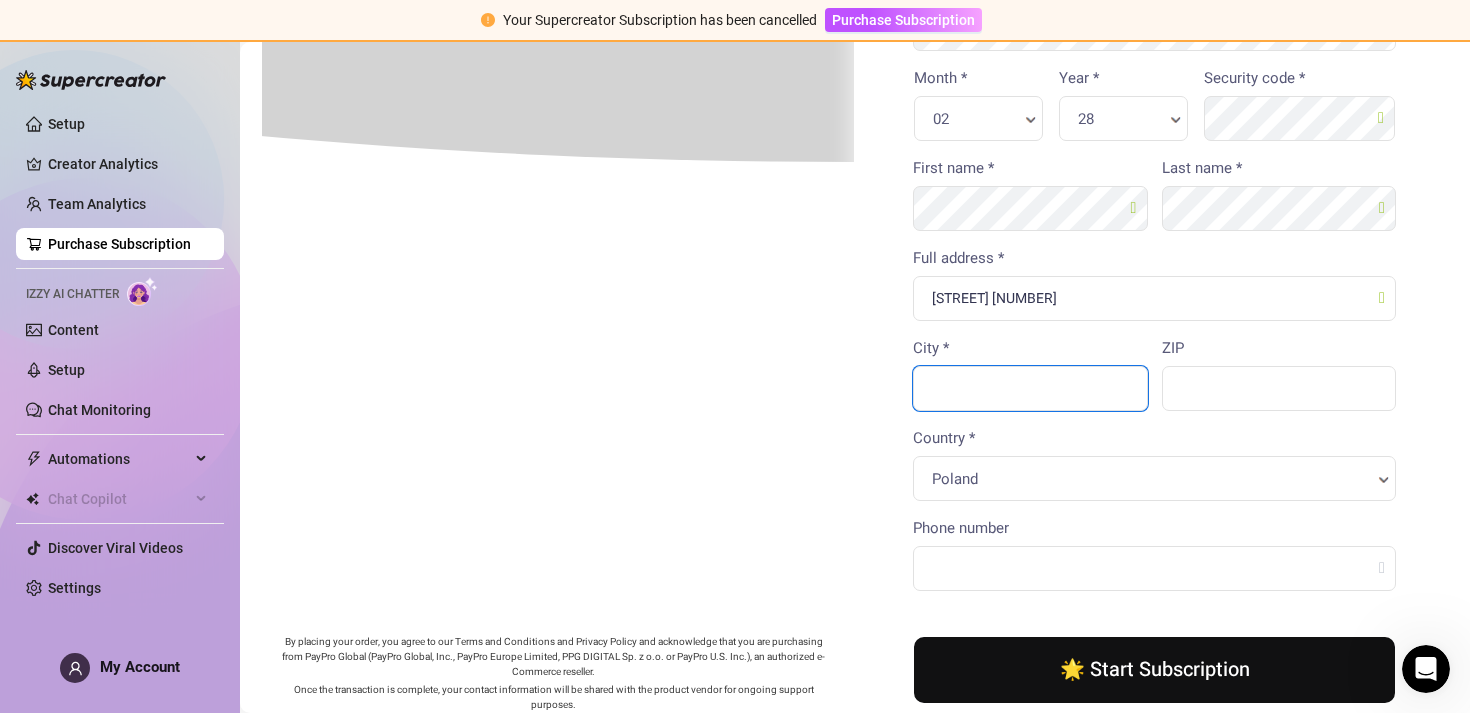 click on "City *" at bounding box center (1028, 386) 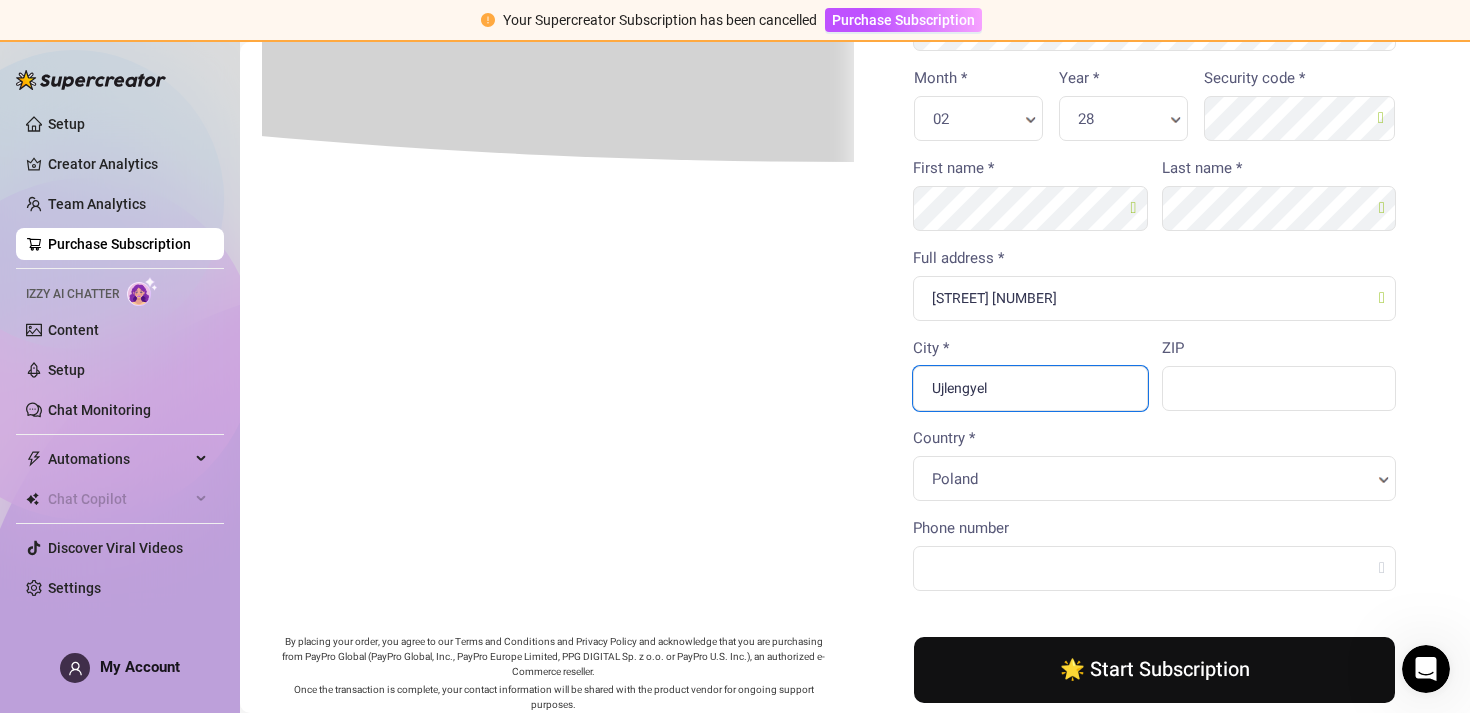 type on "Ujlengyel" 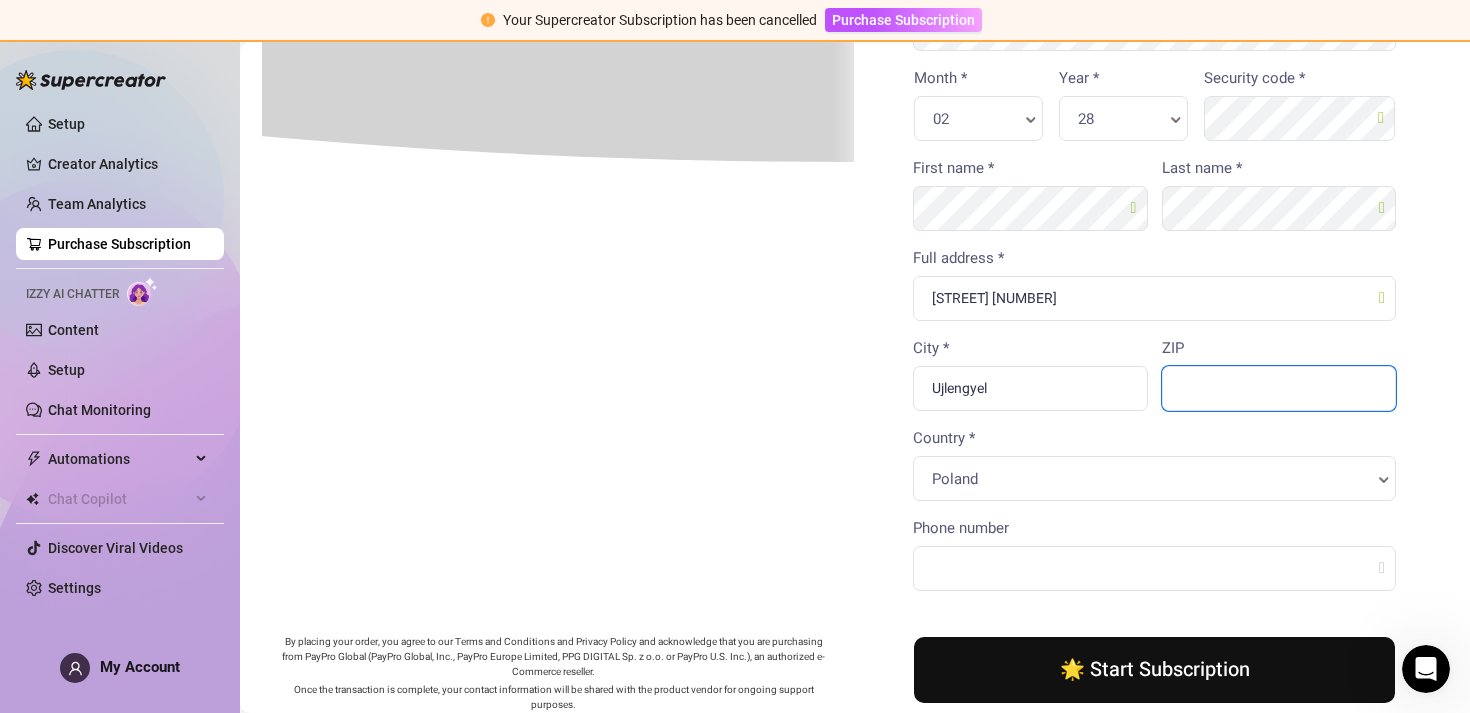 click on "ZIP" at bounding box center [1277, 386] 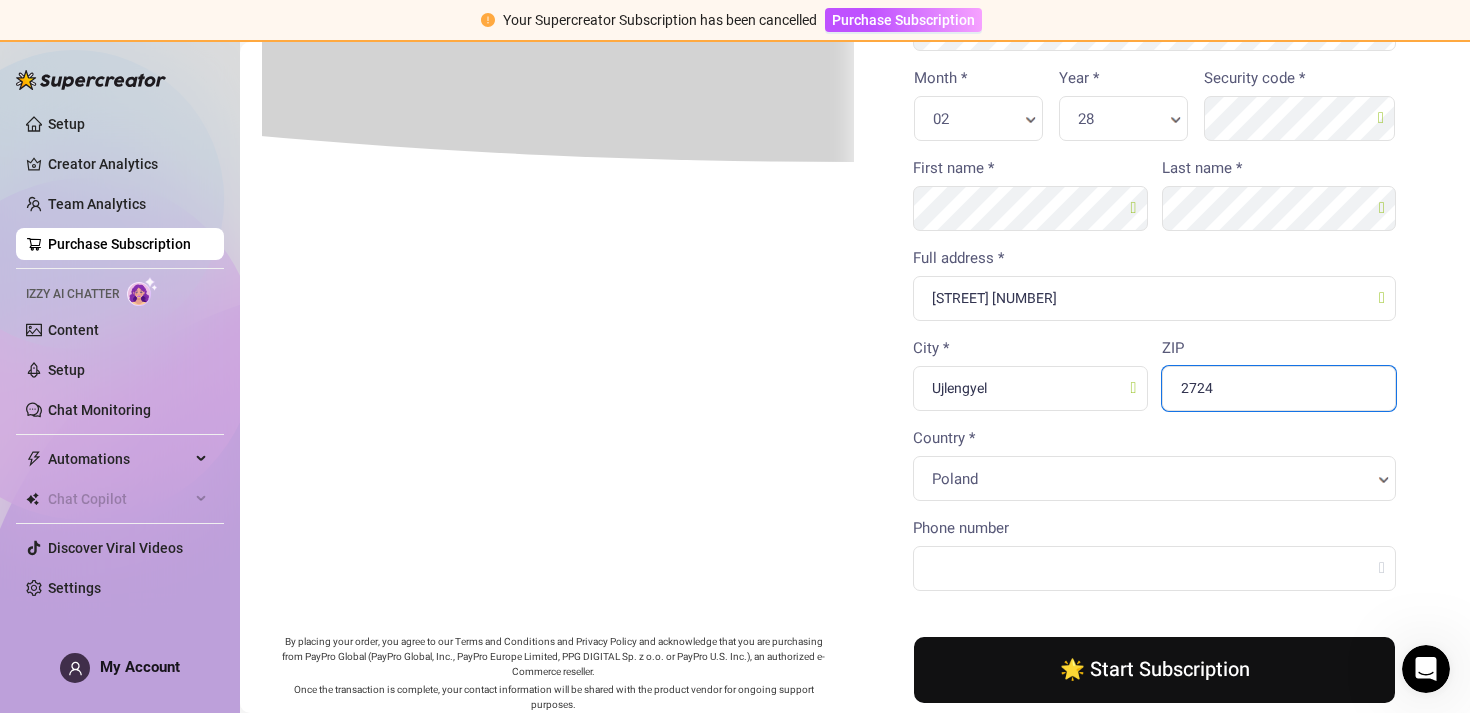 type on "2724" 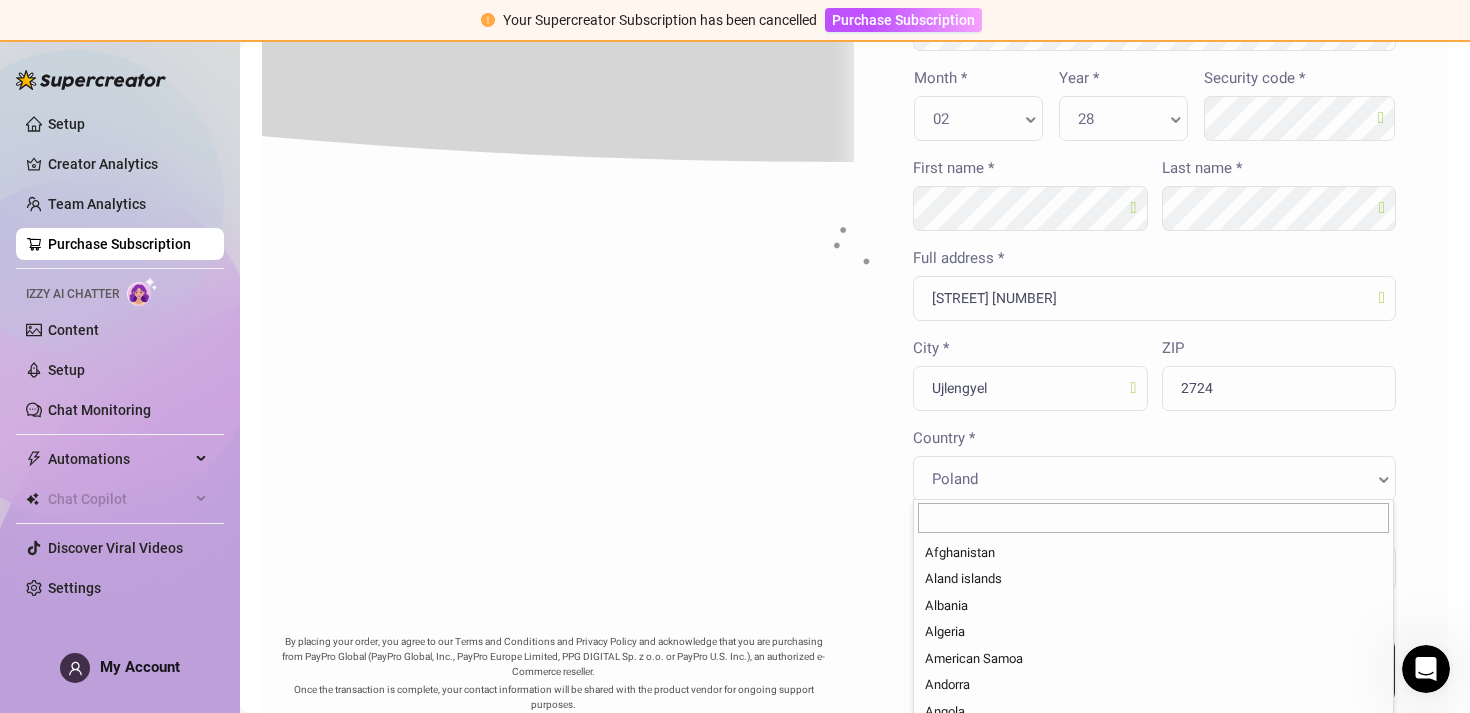 scroll, scrollTop: 4377, scrollLeft: 0, axis: vertical 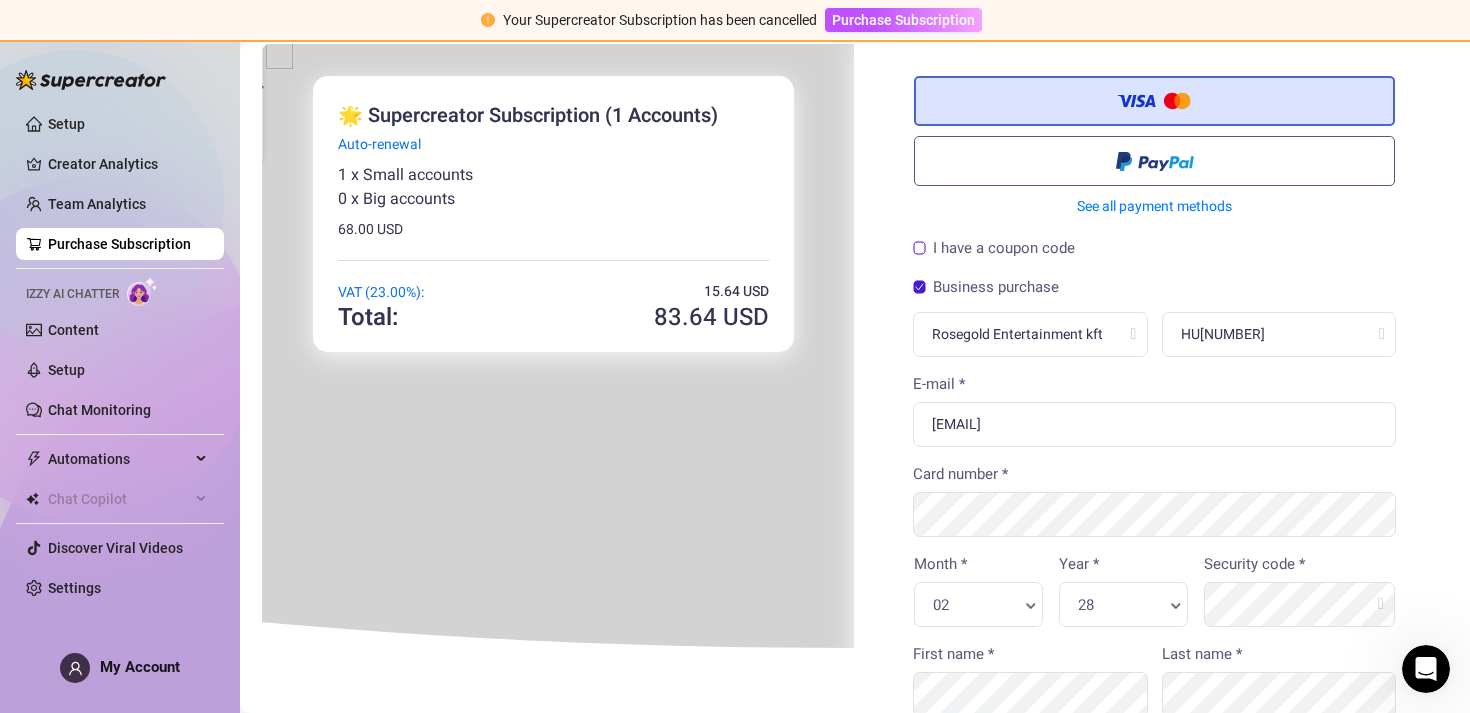type on "hu" 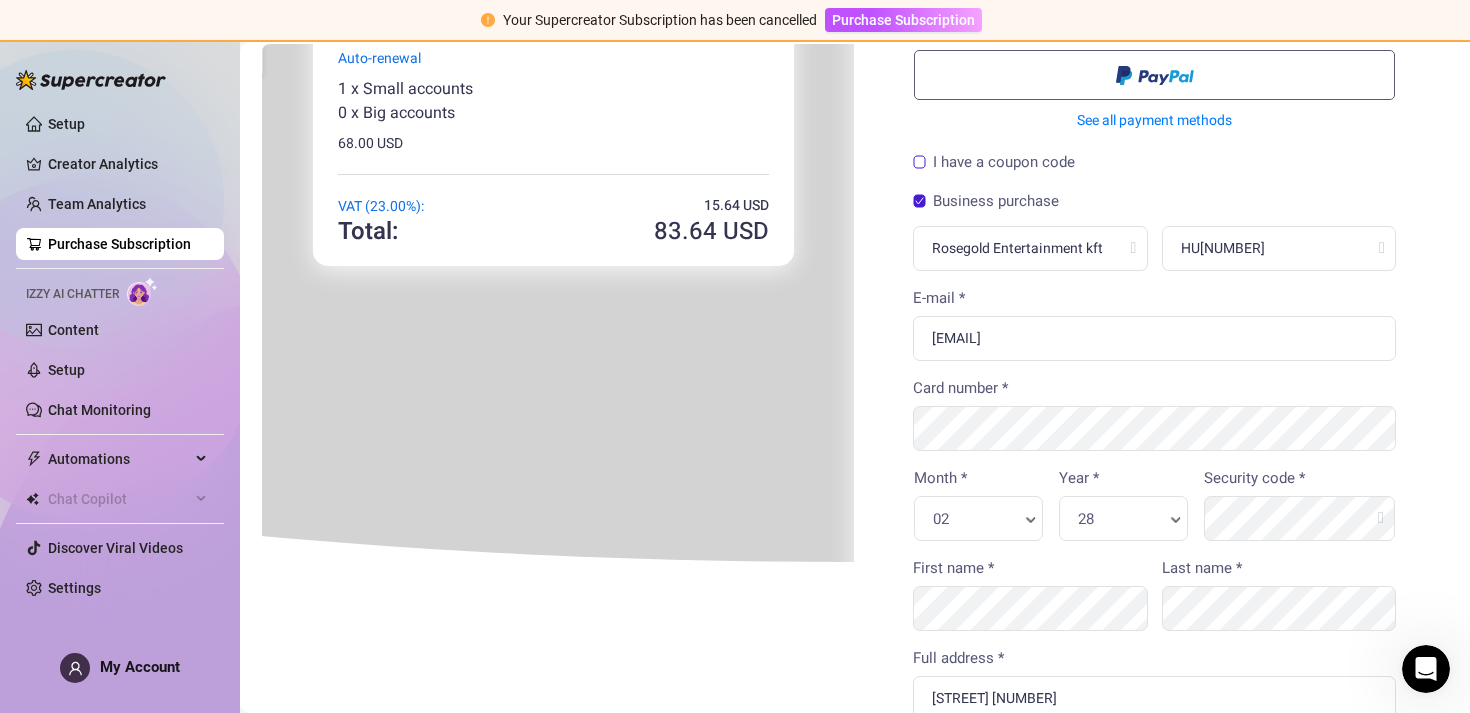 scroll, scrollTop: 95, scrollLeft: 1, axis: both 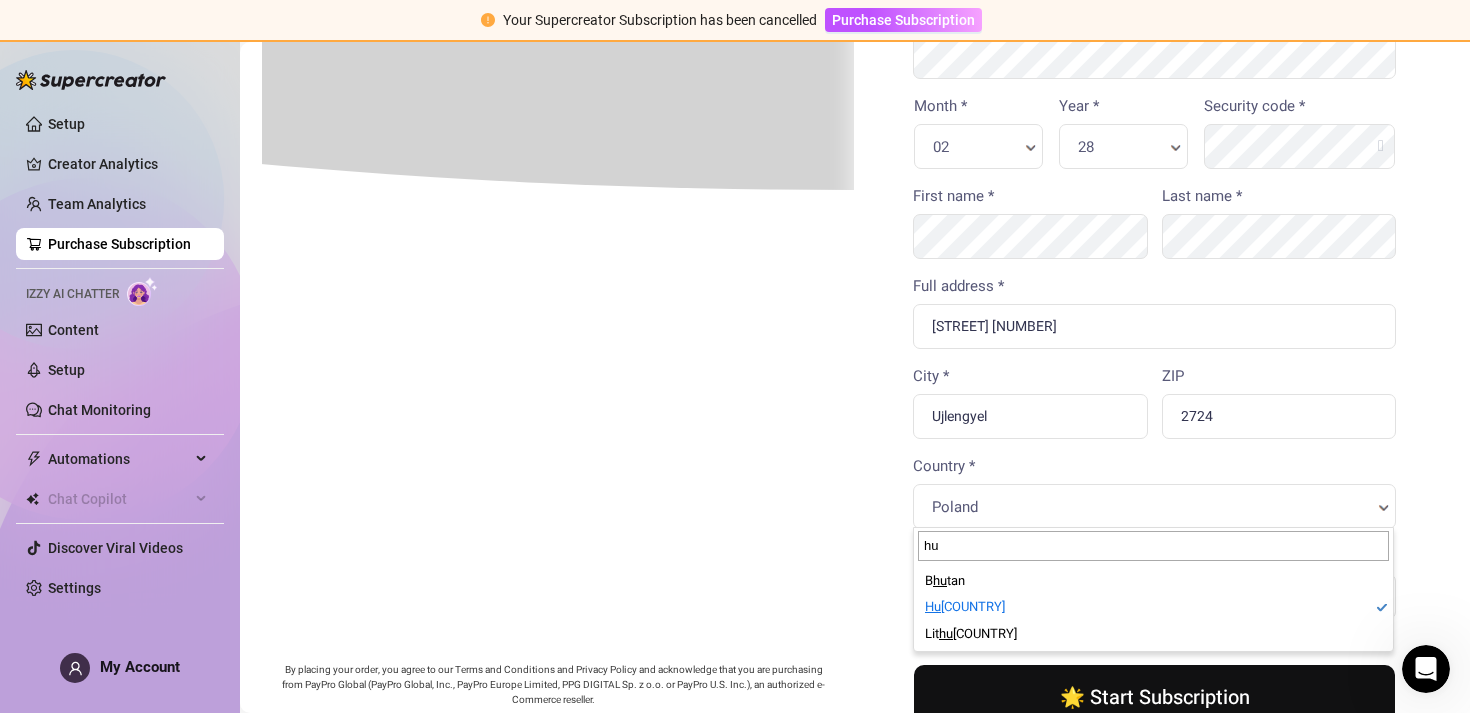 type on "hu" 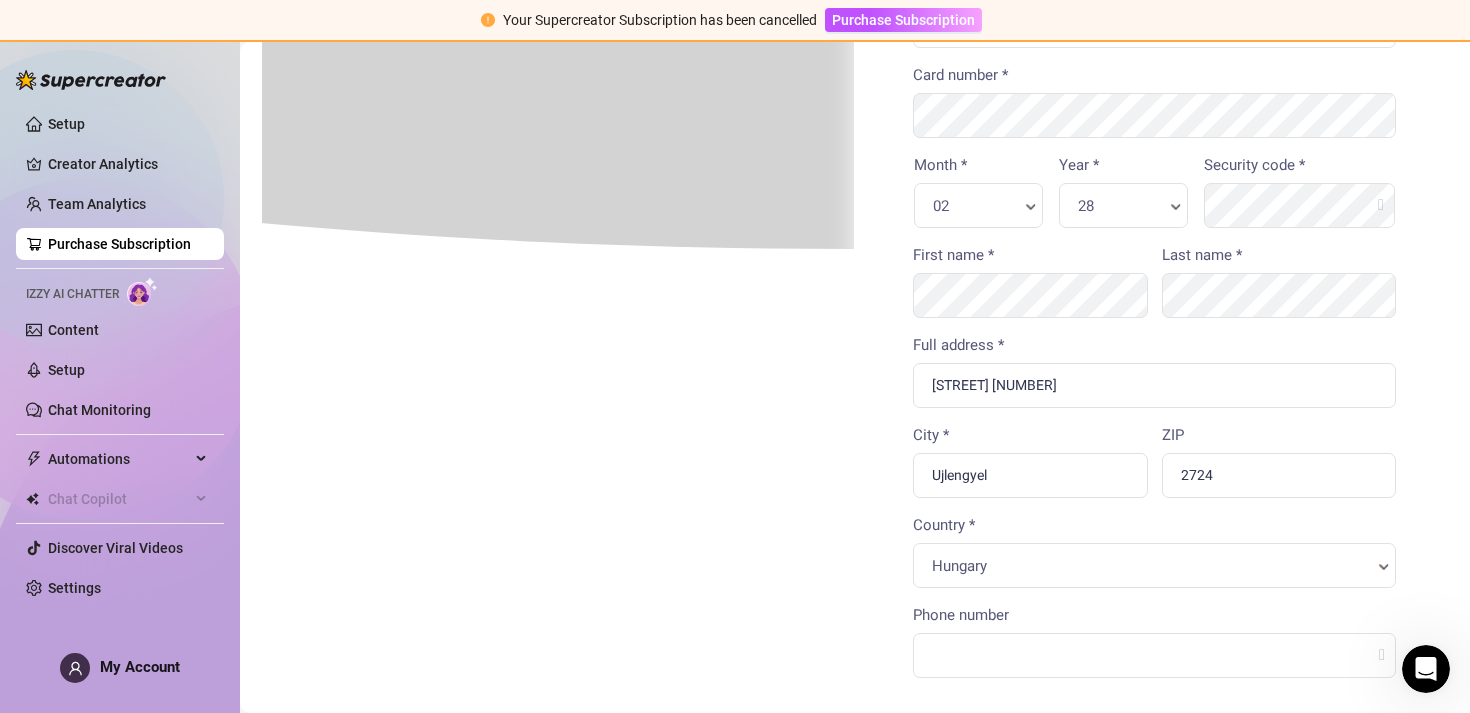 scroll, scrollTop: 0, scrollLeft: 1, axis: horizontal 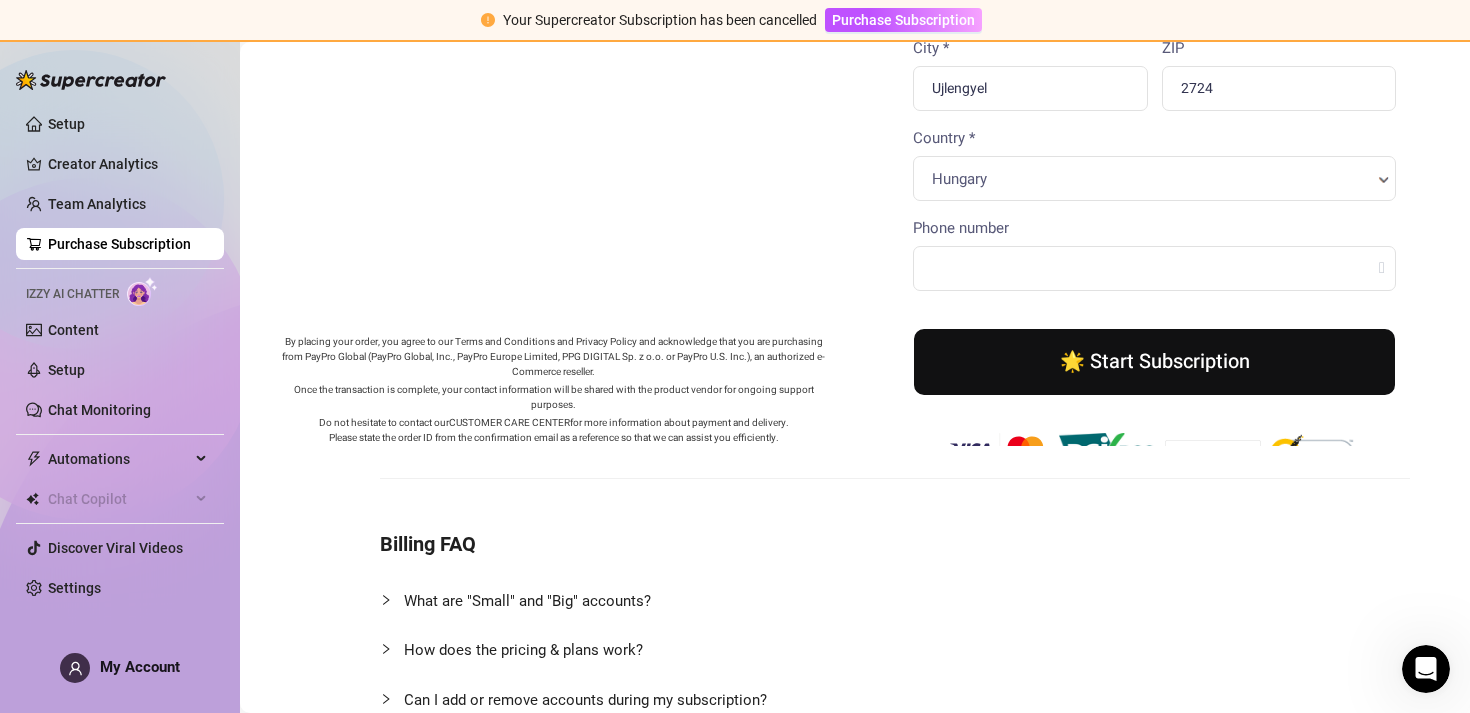 click on "🌟 Start Subscription" at bounding box center (1152, 360) 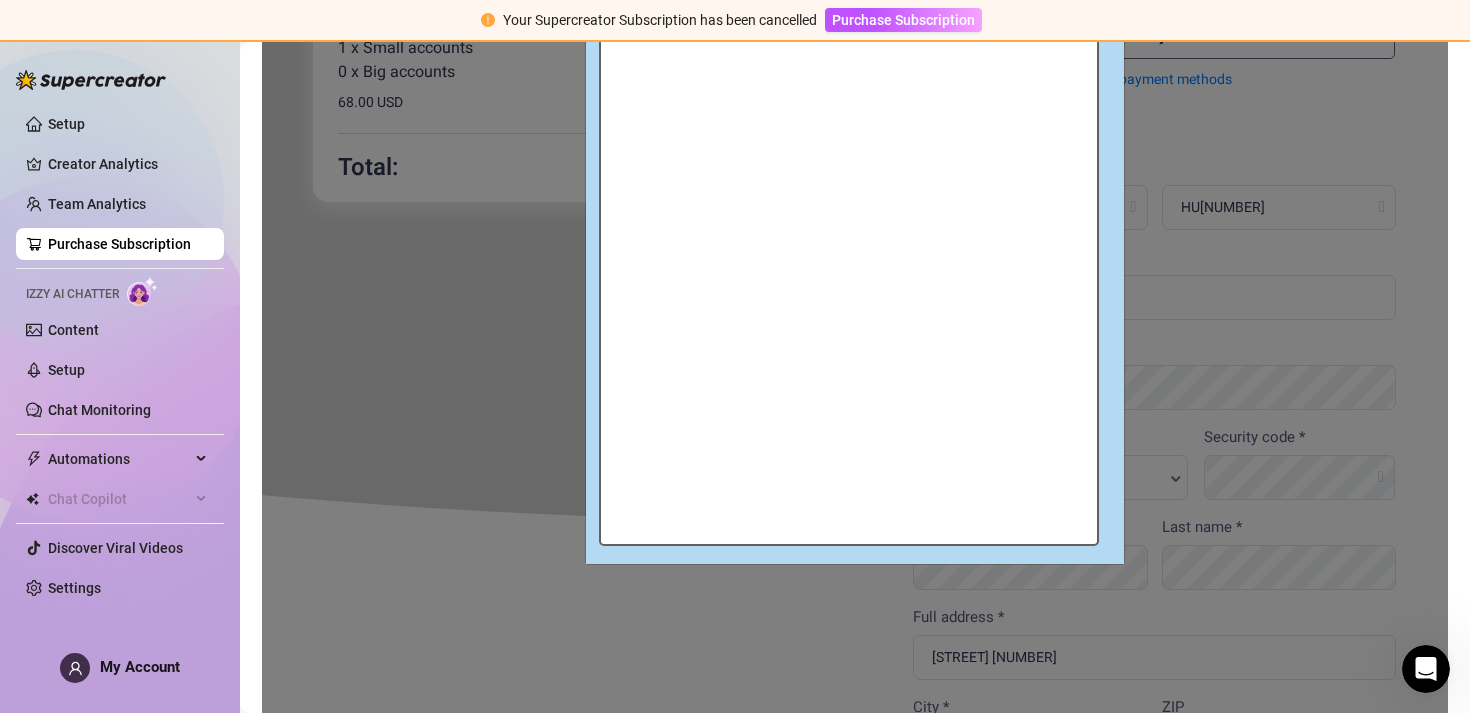 scroll, scrollTop: 165, scrollLeft: 0, axis: vertical 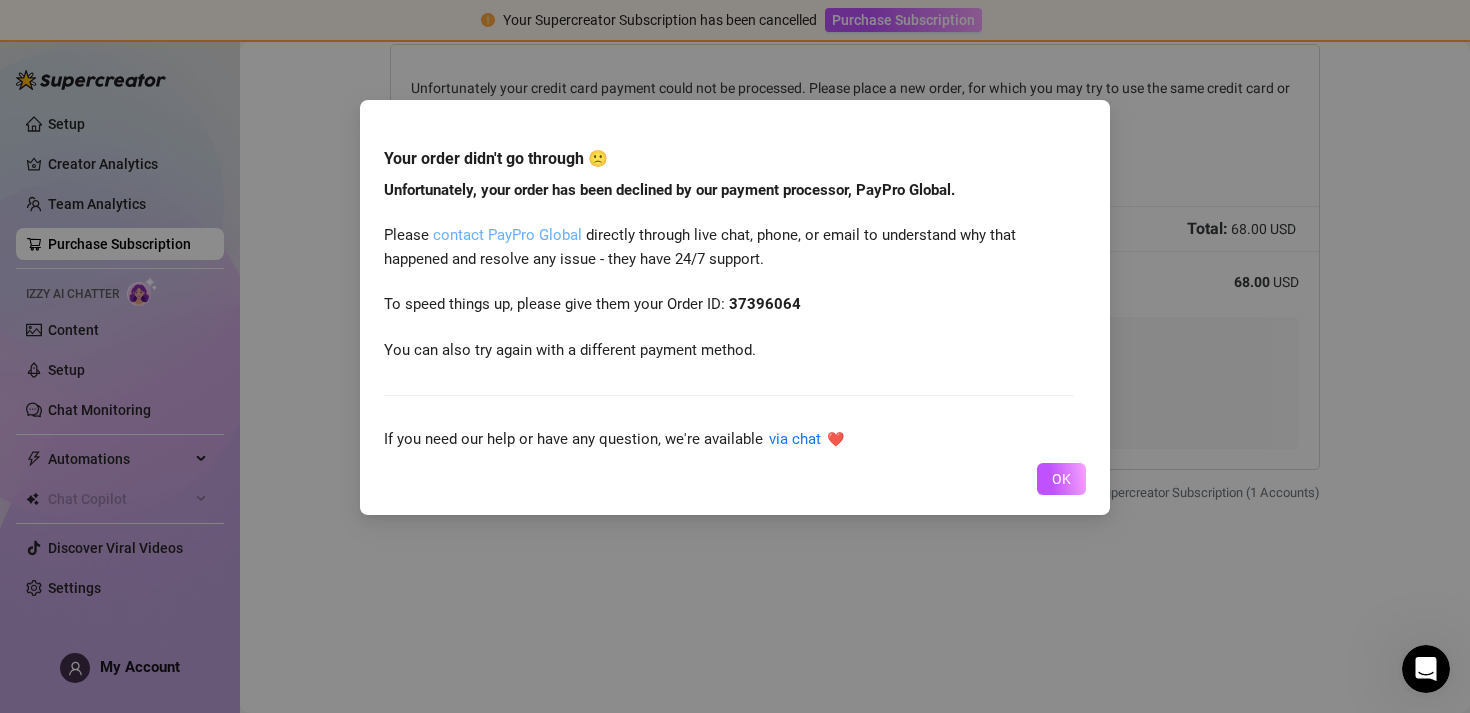 click on "contact PayPro Global" at bounding box center (507, 235) 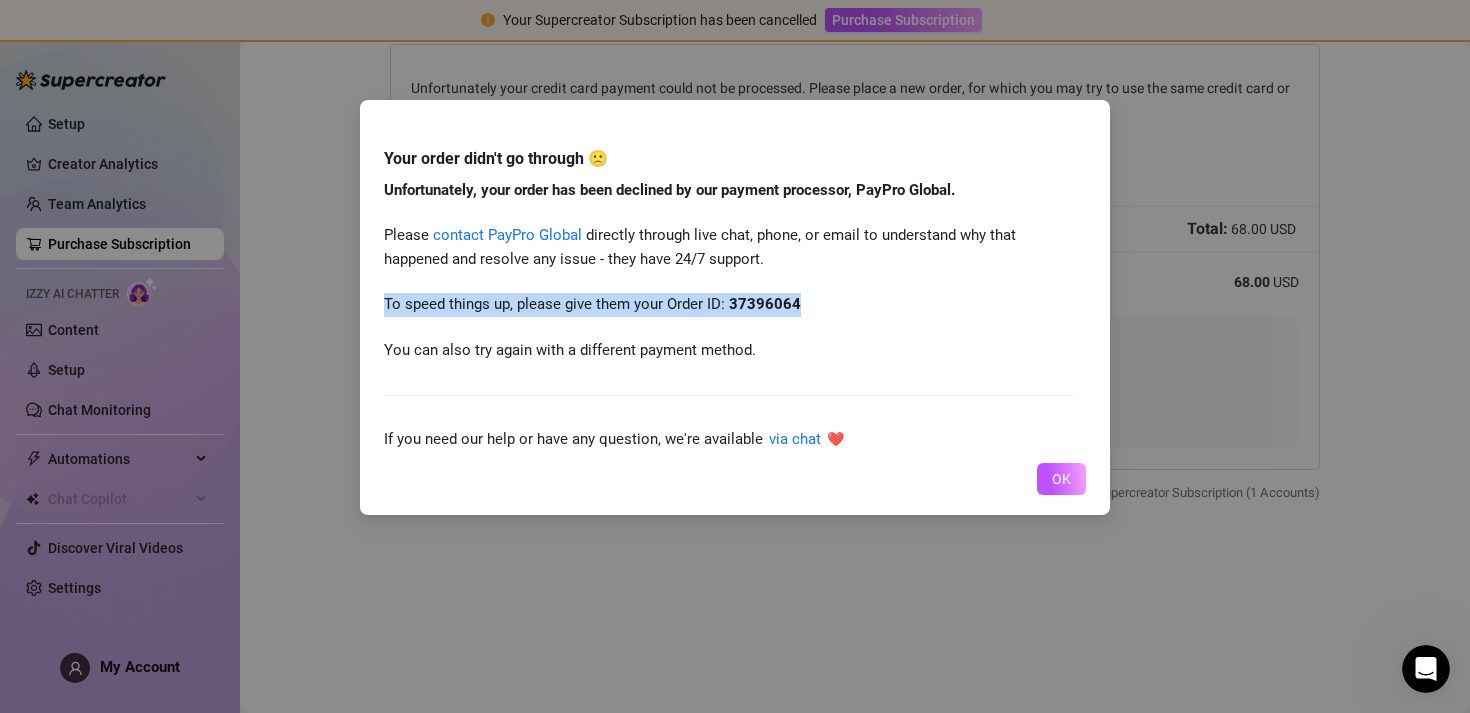 drag, startPoint x: 385, startPoint y: 307, endPoint x: 822, endPoint y: 307, distance: 437 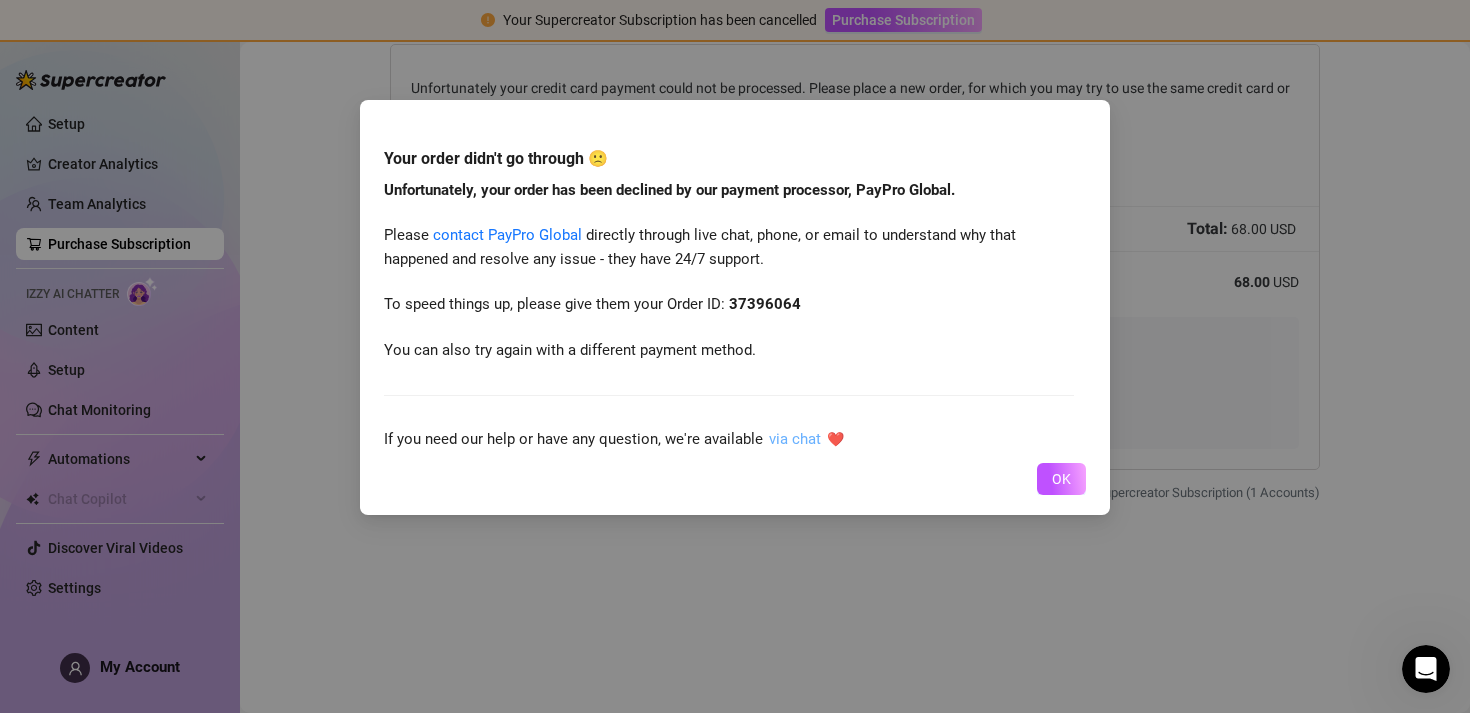 click on "via chat" at bounding box center (795, 439) 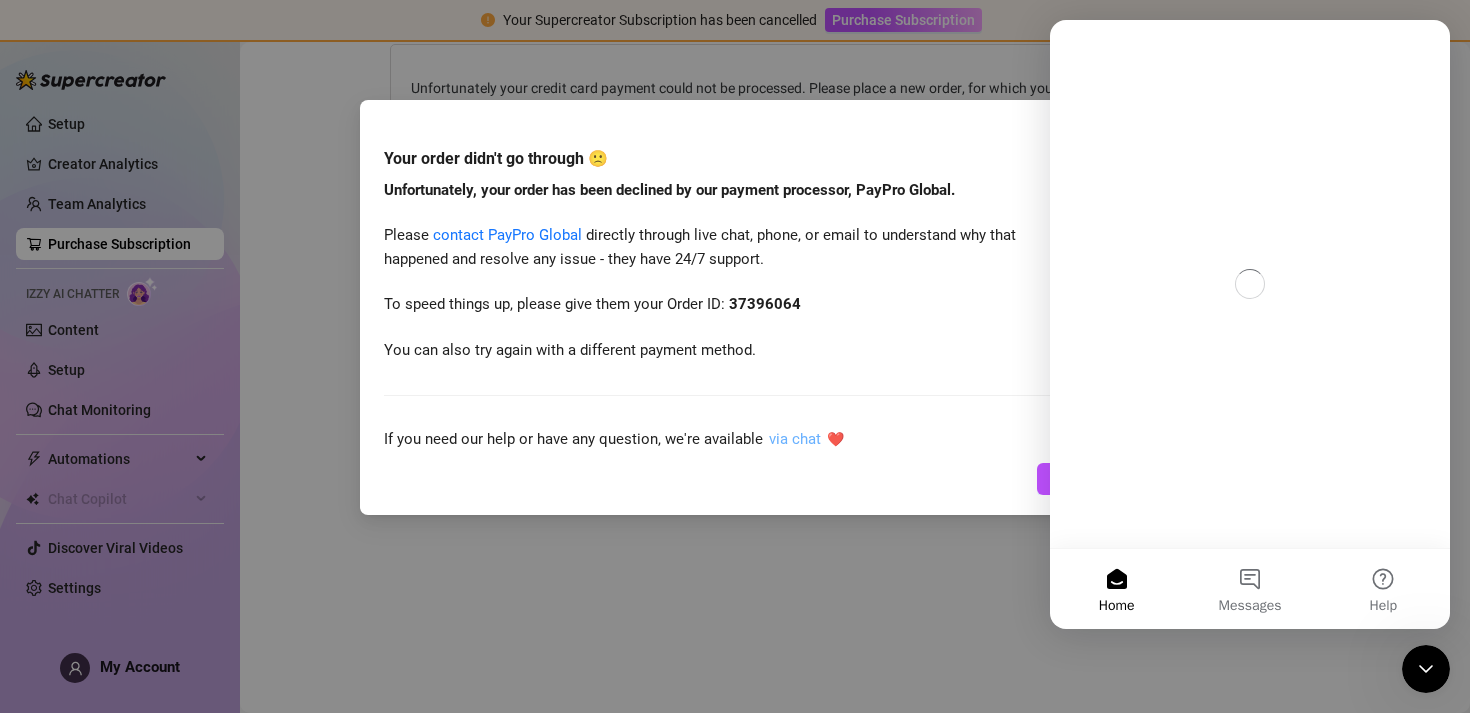 scroll, scrollTop: 0, scrollLeft: 0, axis: both 